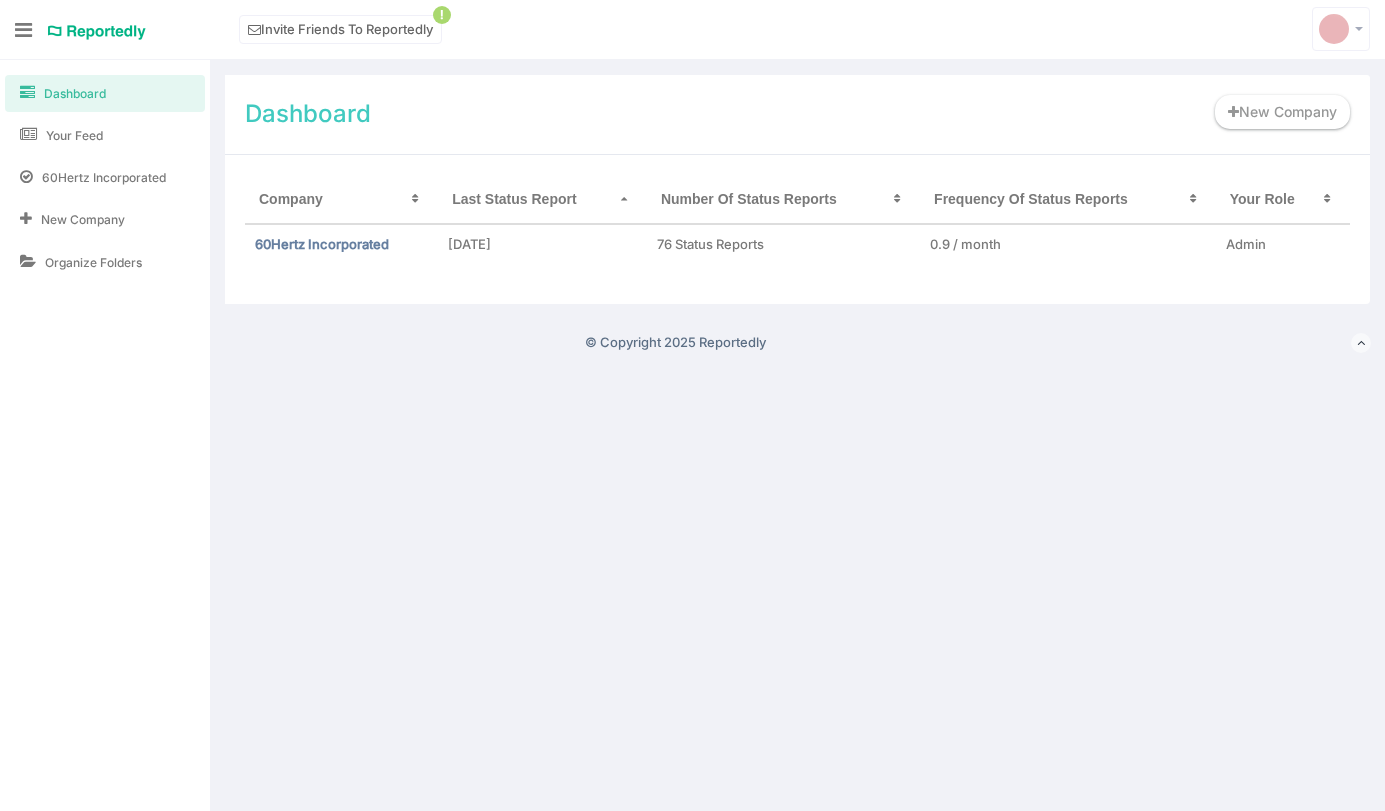 scroll, scrollTop: 0, scrollLeft: 0, axis: both 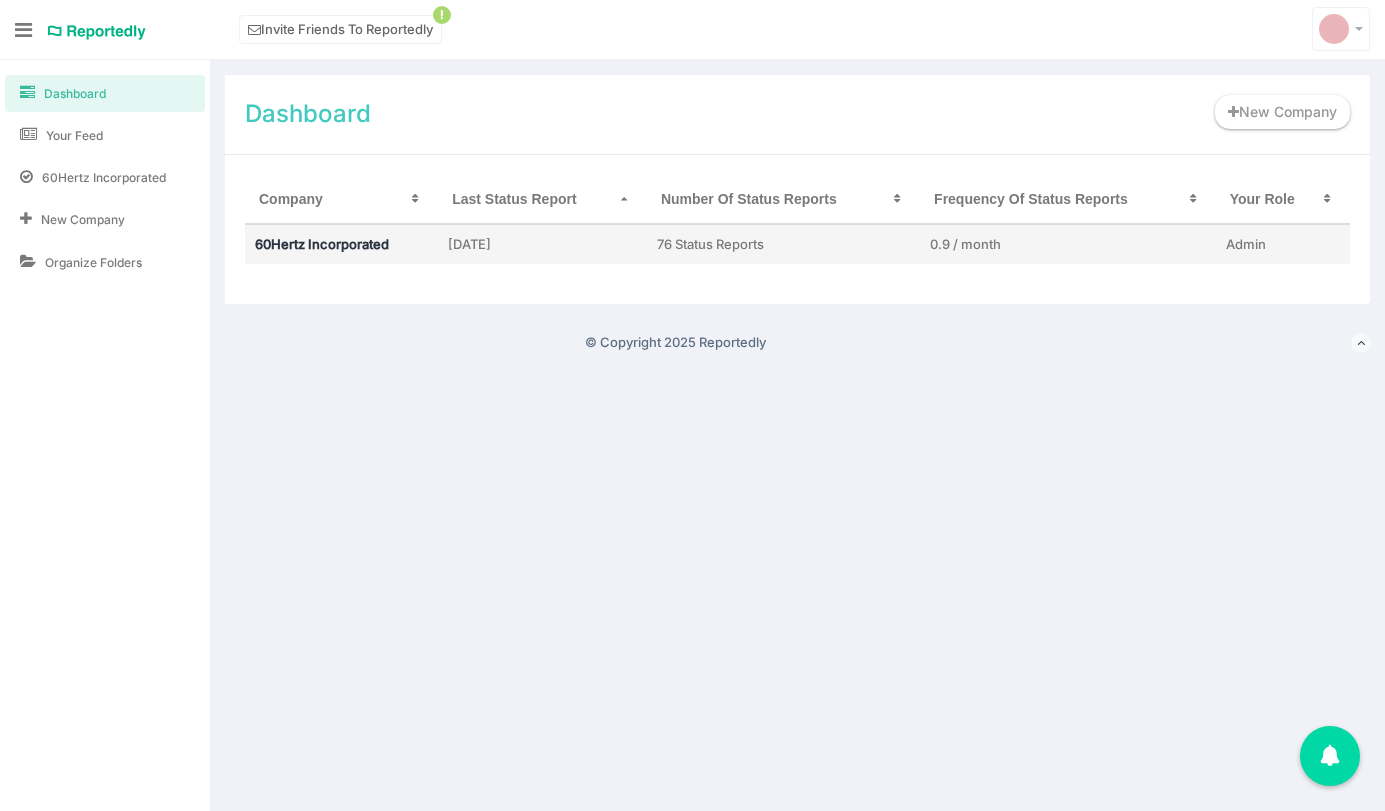 click on "60Hertz Incorporated" at bounding box center (322, 244) 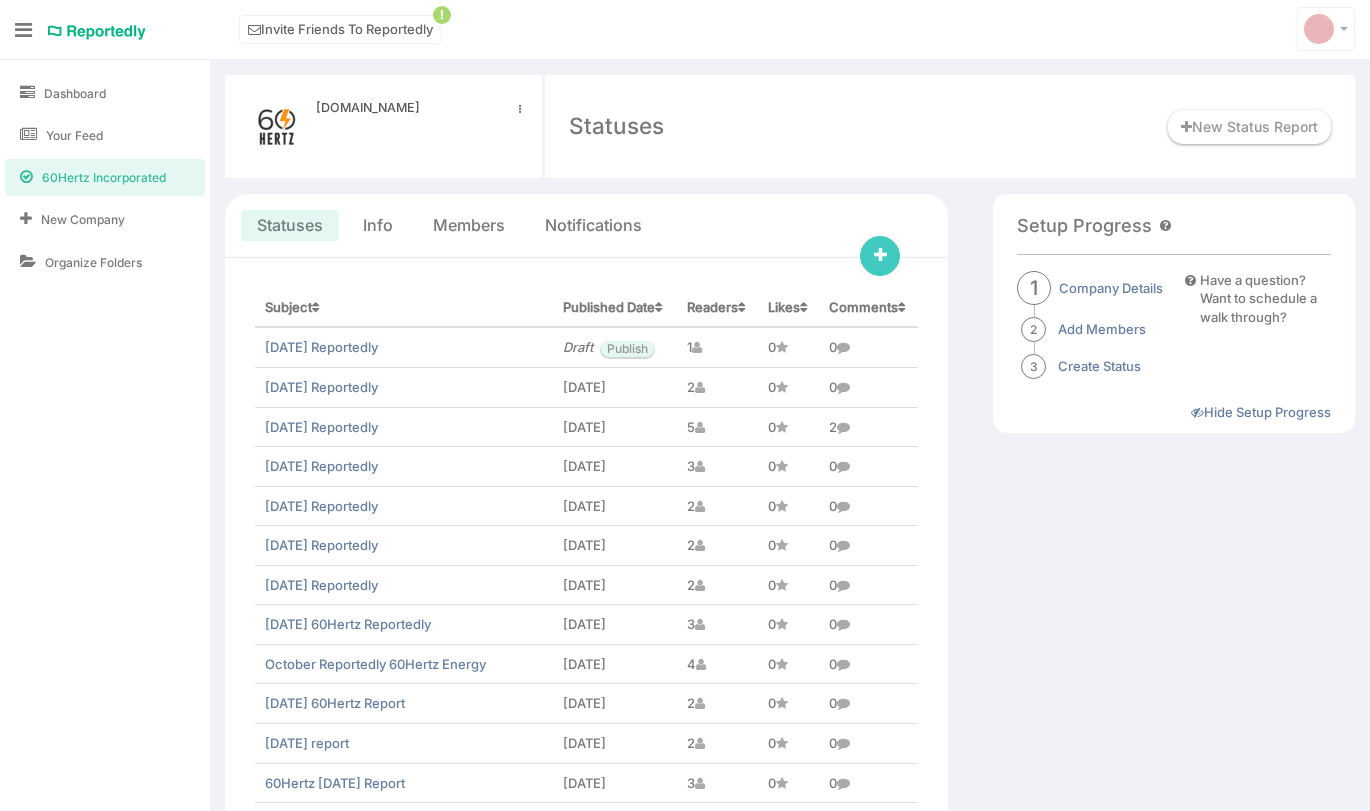 scroll, scrollTop: 0, scrollLeft: 0, axis: both 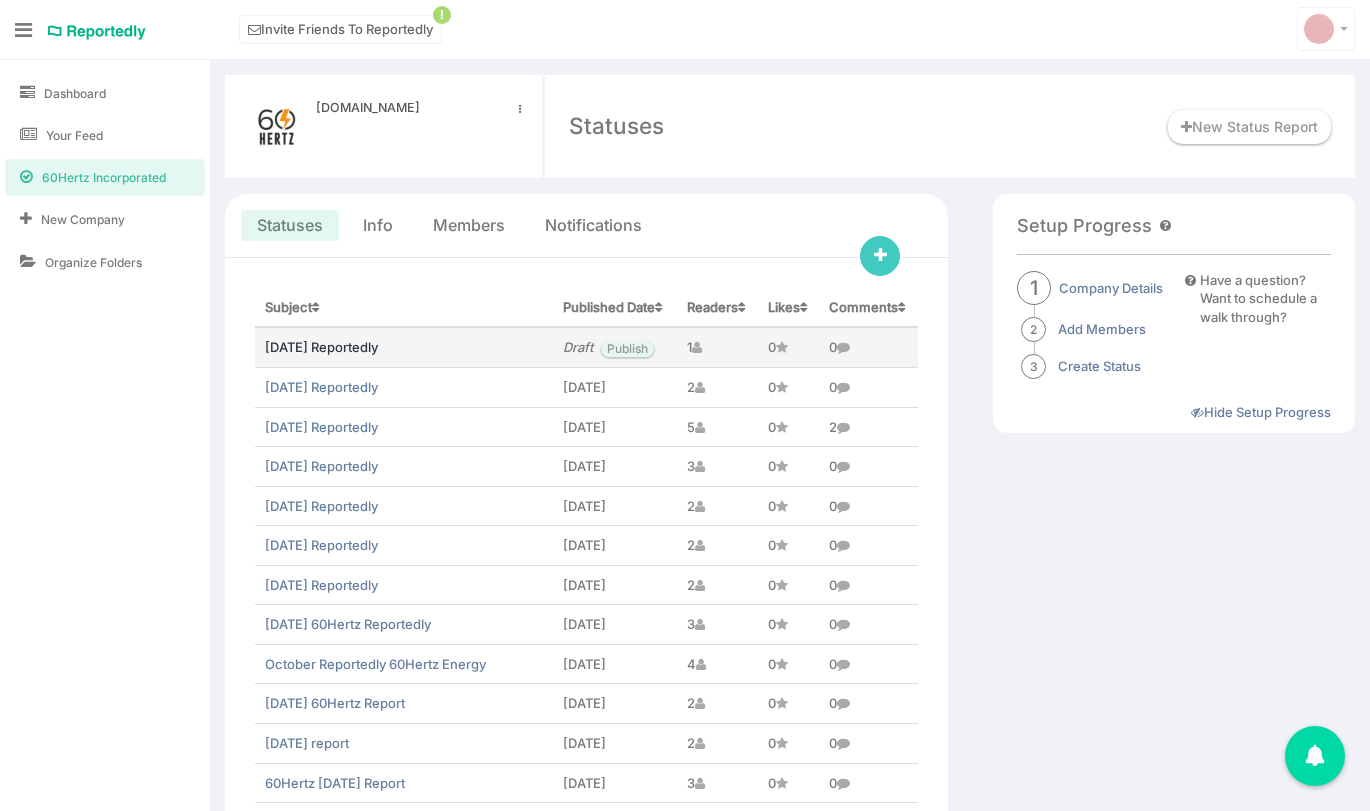 click on "[DATE] Reportedly" at bounding box center [321, 347] 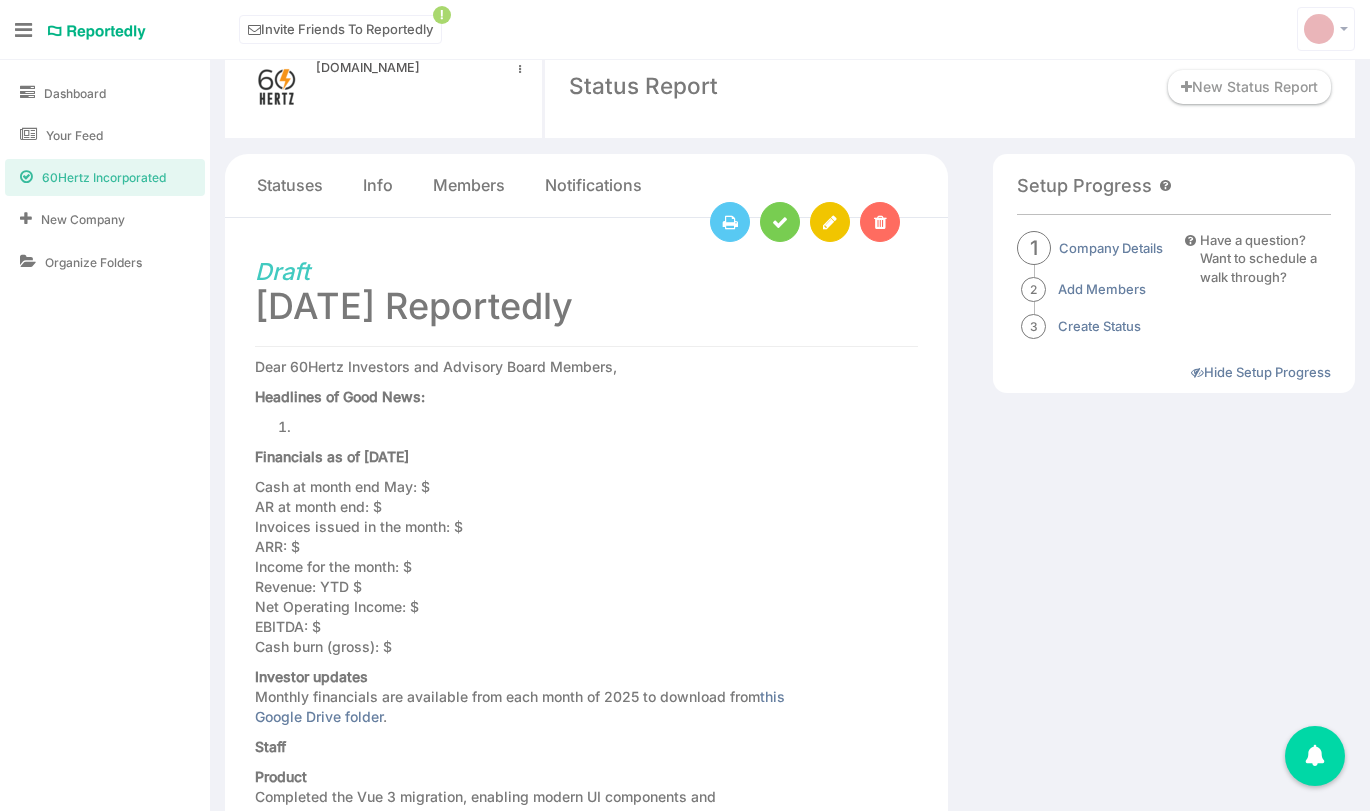 scroll, scrollTop: 41, scrollLeft: 0, axis: vertical 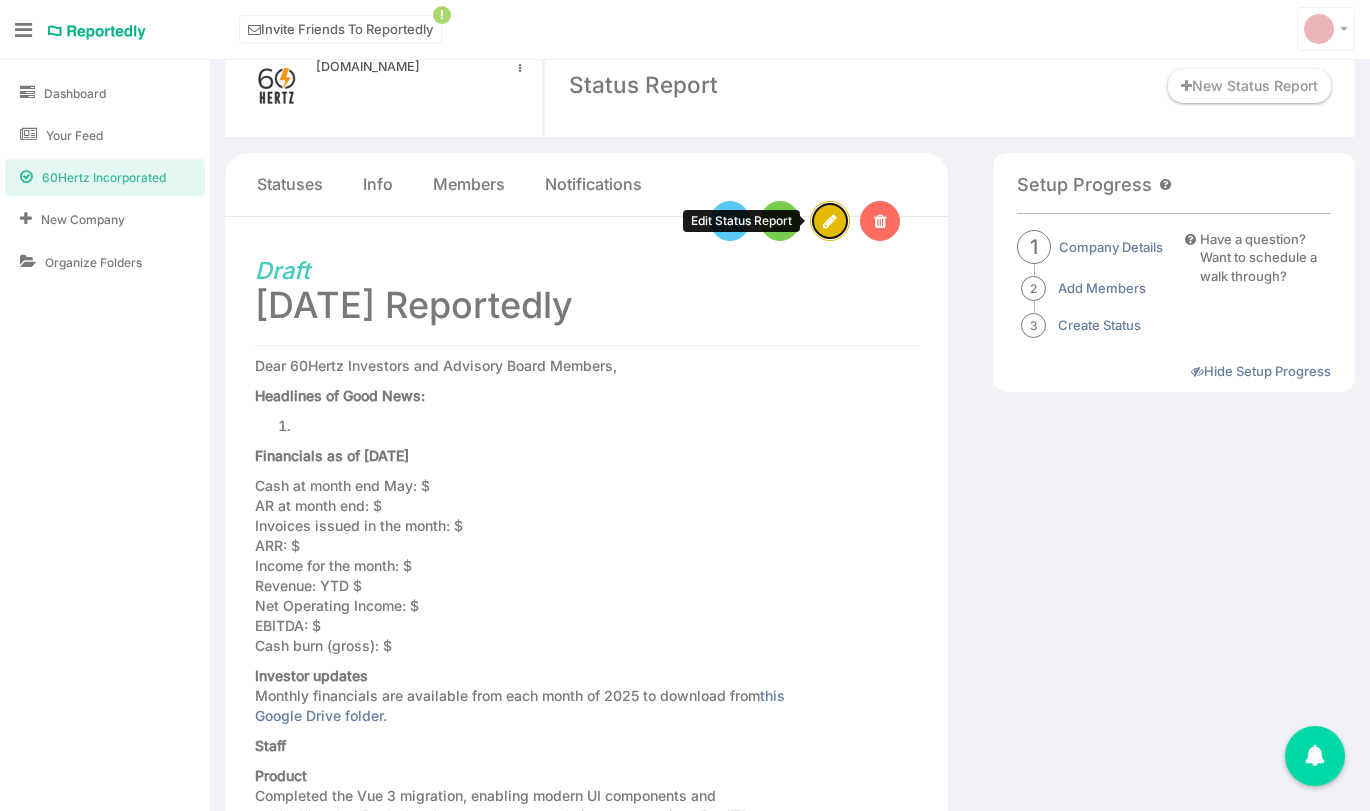 click at bounding box center (830, 222) 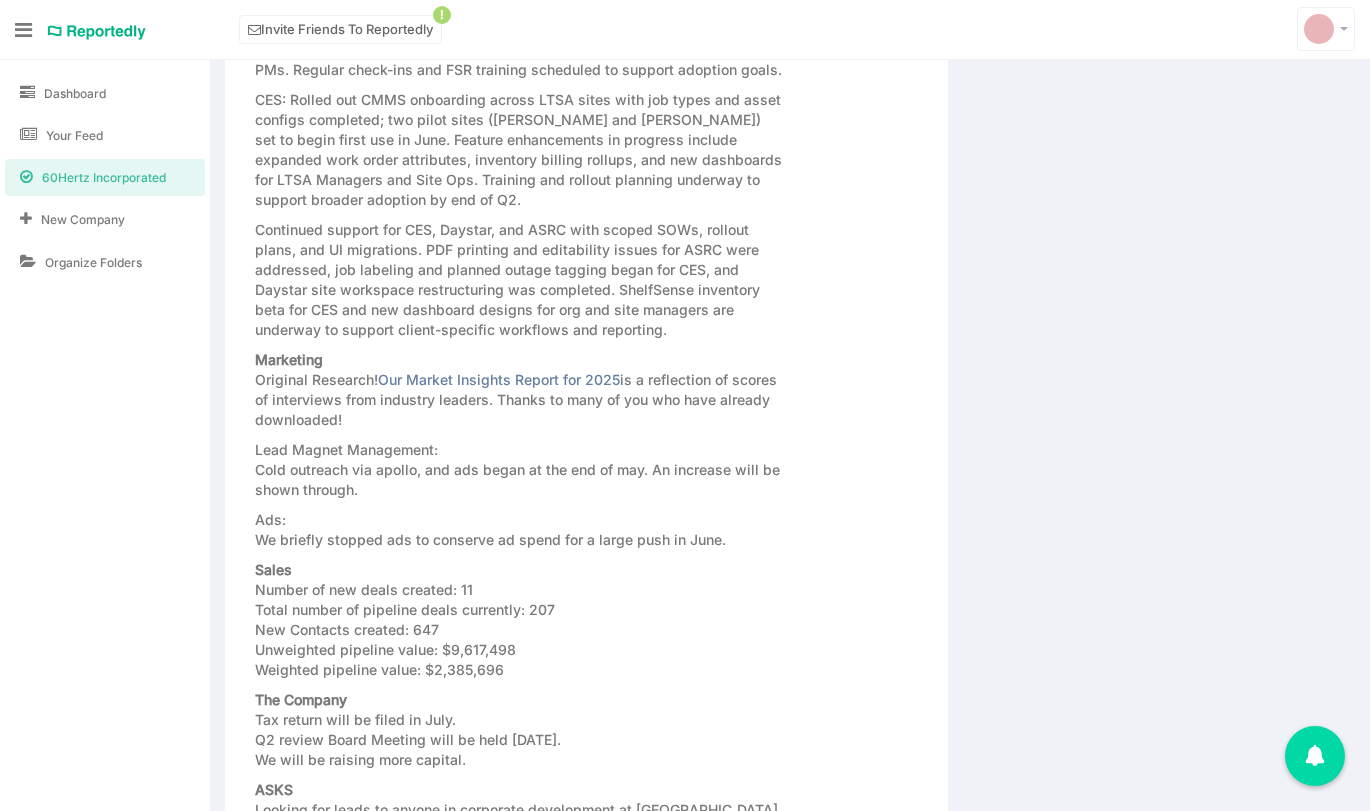 scroll, scrollTop: 1839, scrollLeft: 0, axis: vertical 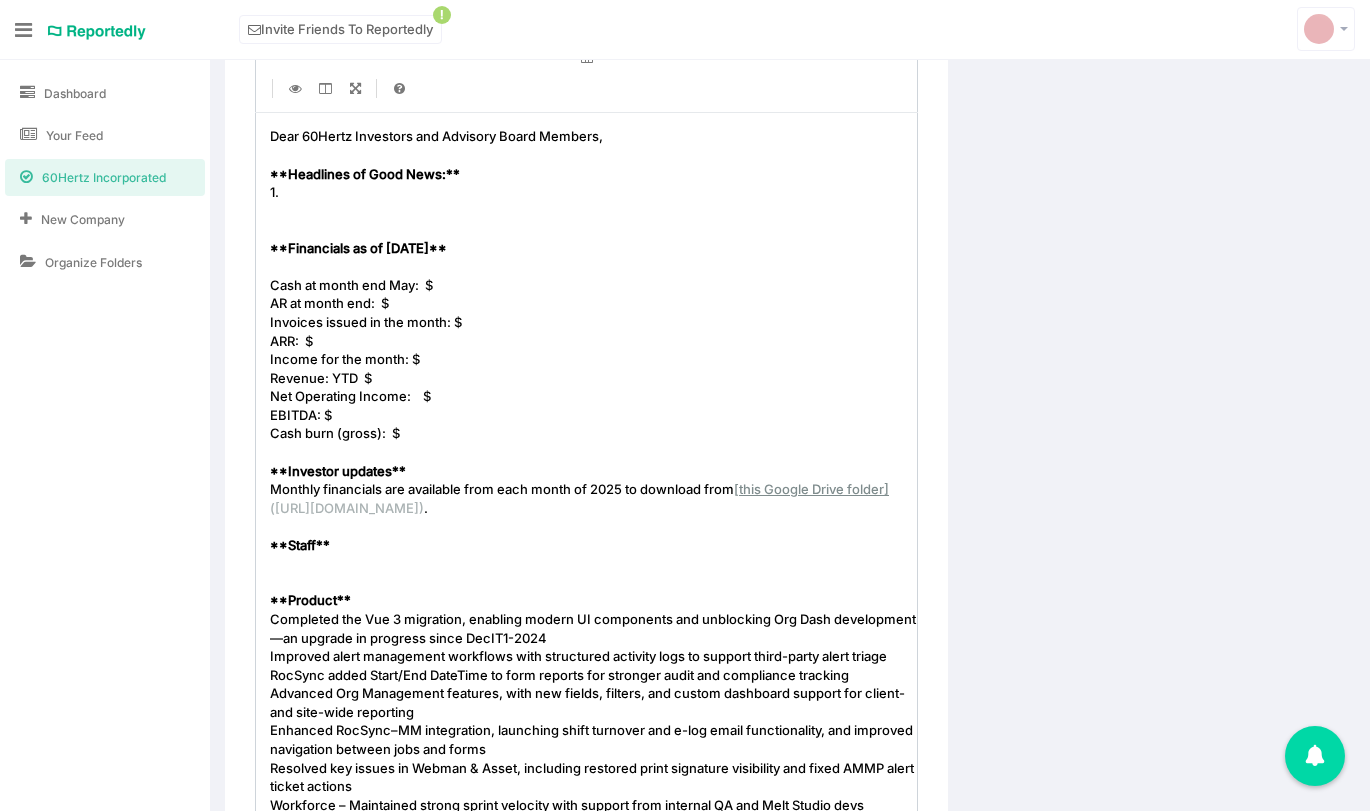 click on "Cash at month end May:      $" at bounding box center (594, 285) 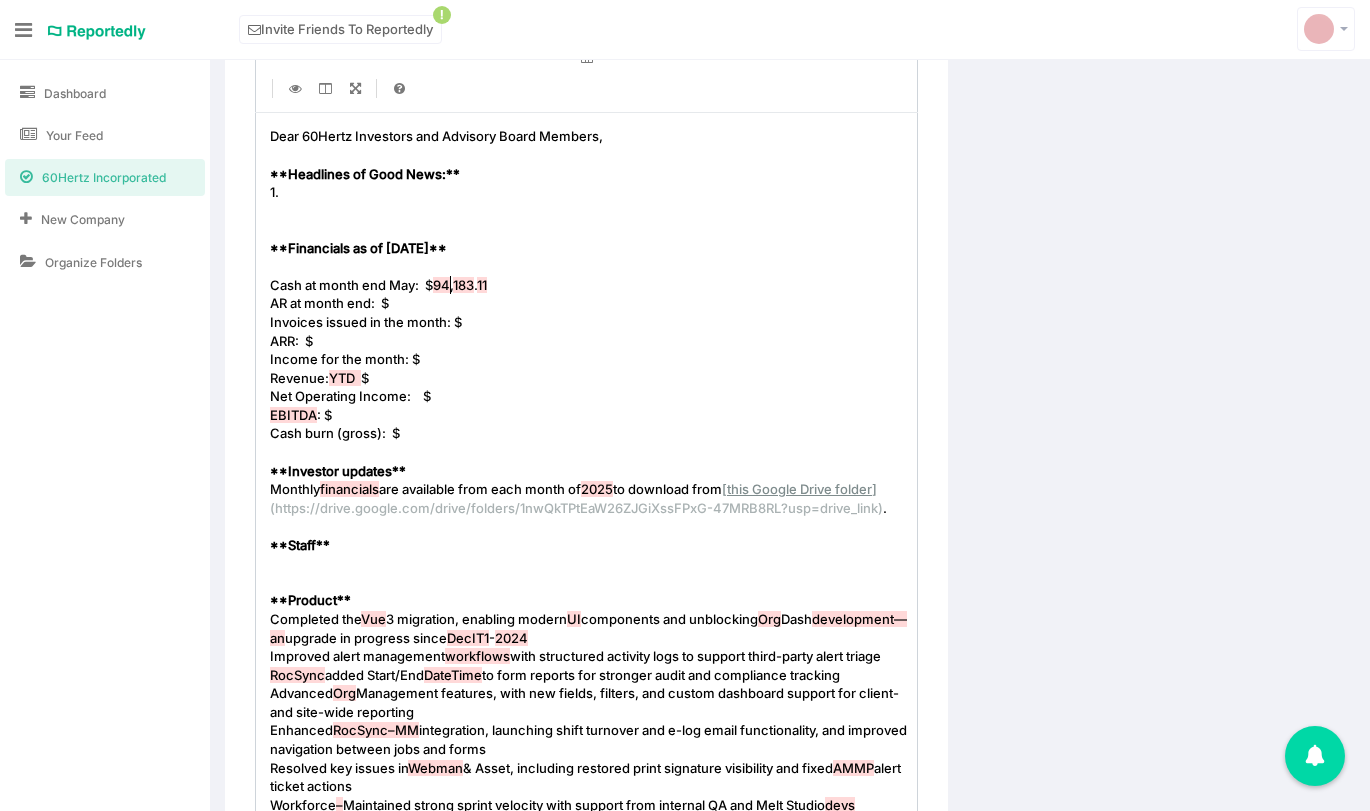 click on "94" at bounding box center [441, 285] 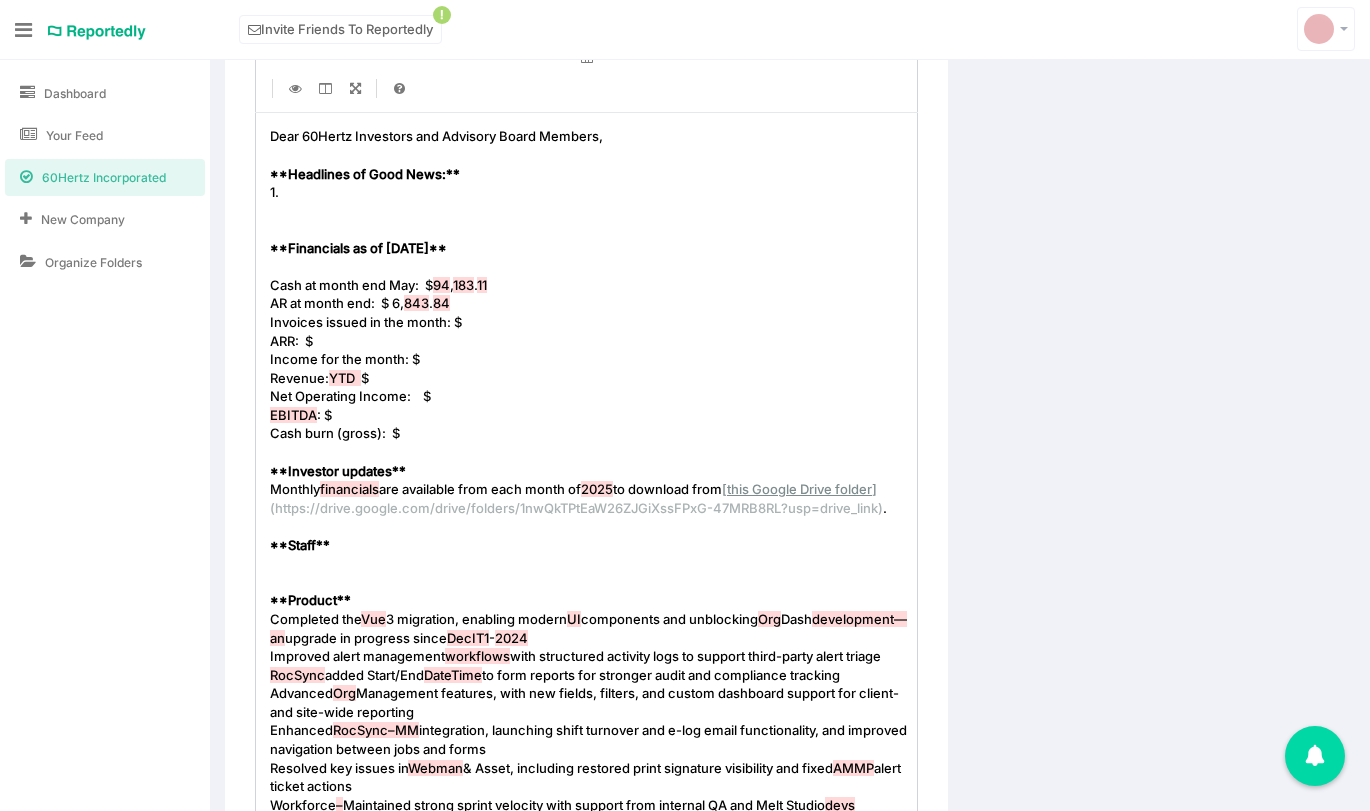 click on "ARR:       $" at bounding box center (594, 341) 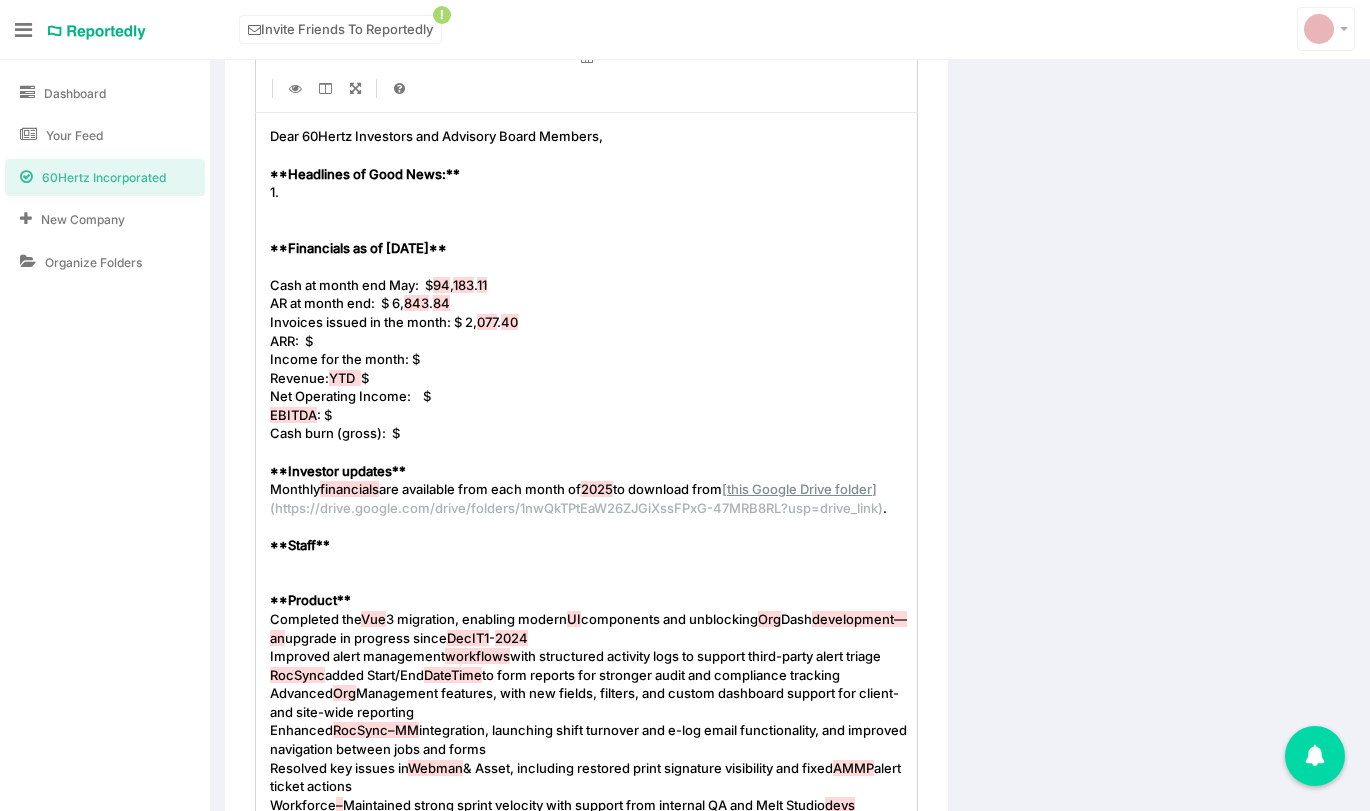 click on "ARR:       $" at bounding box center [594, 341] 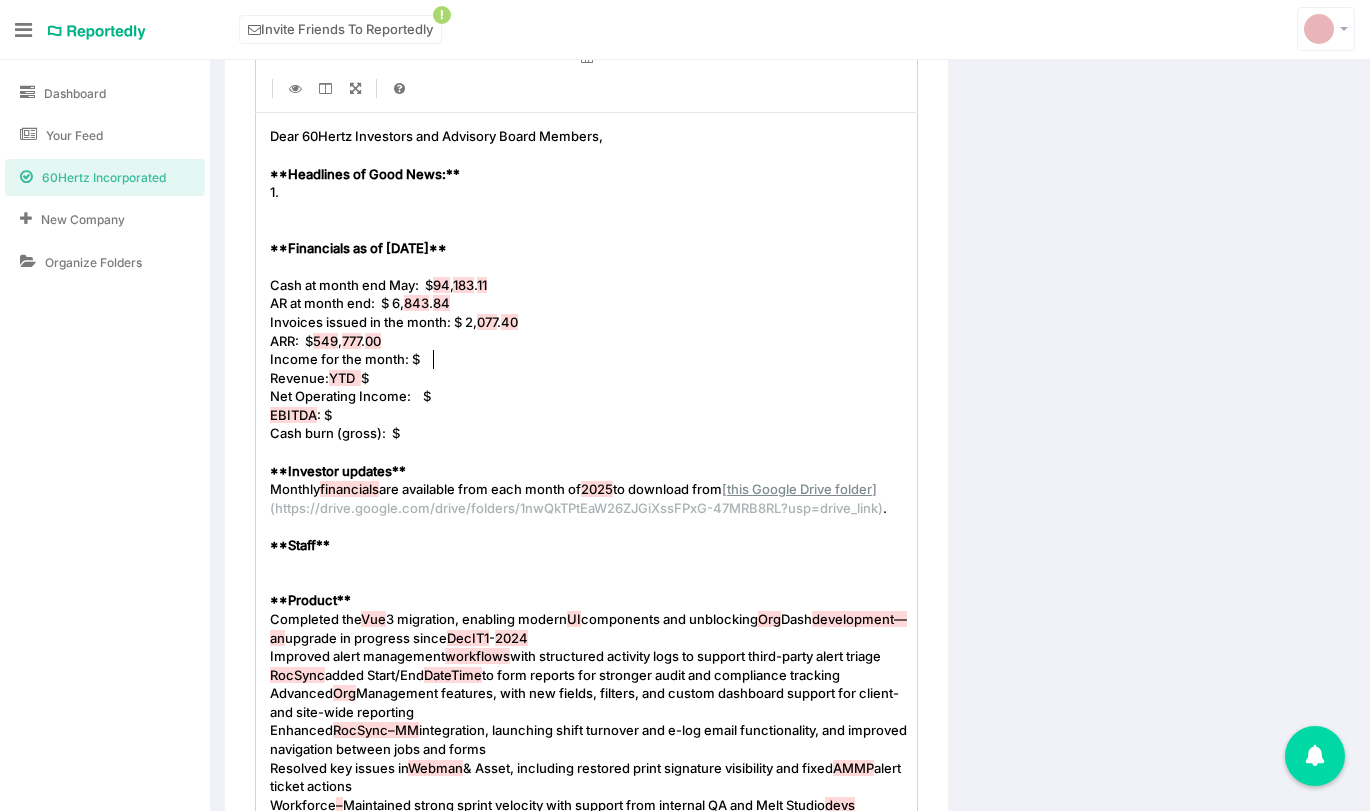 click on "Income for the month:      $" at bounding box center (594, 359) 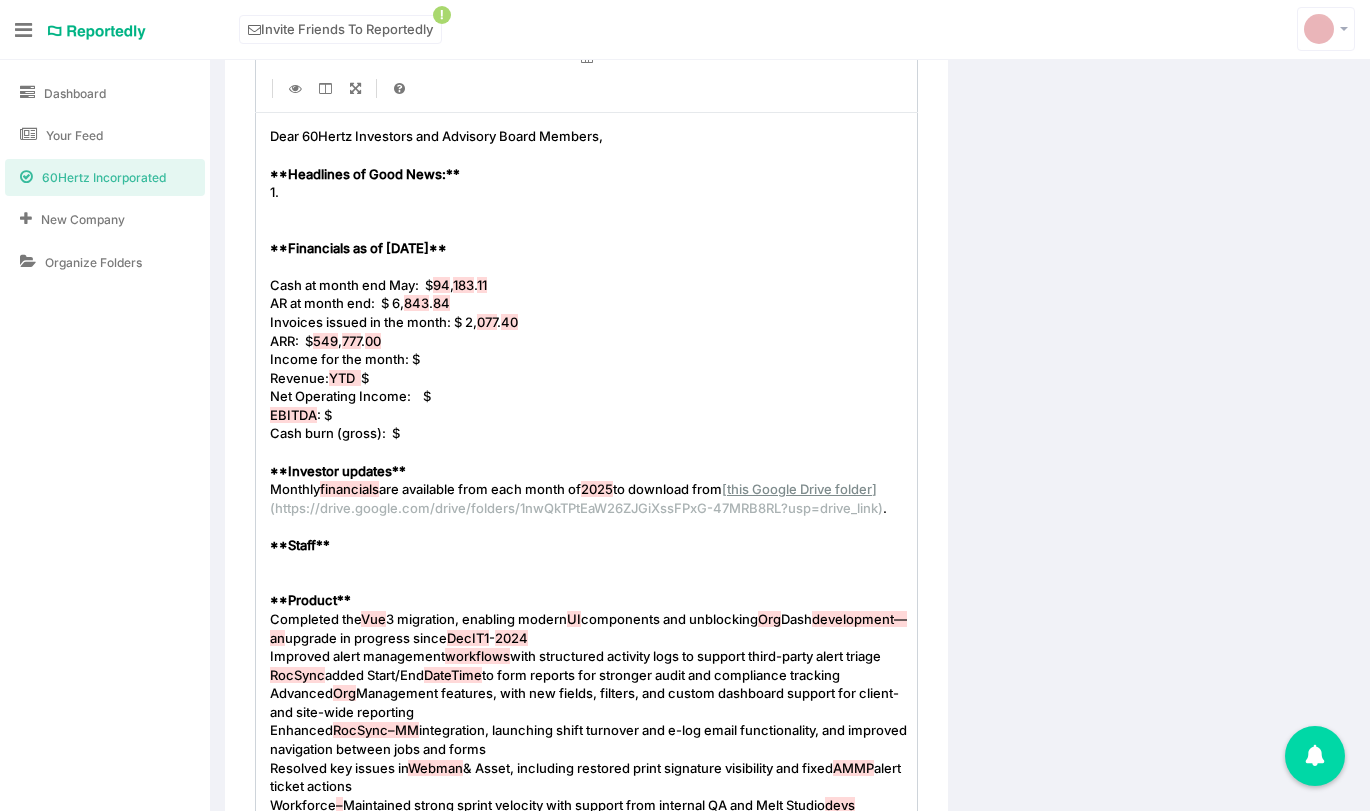 scroll, scrollTop: 7, scrollLeft: 17, axis: both 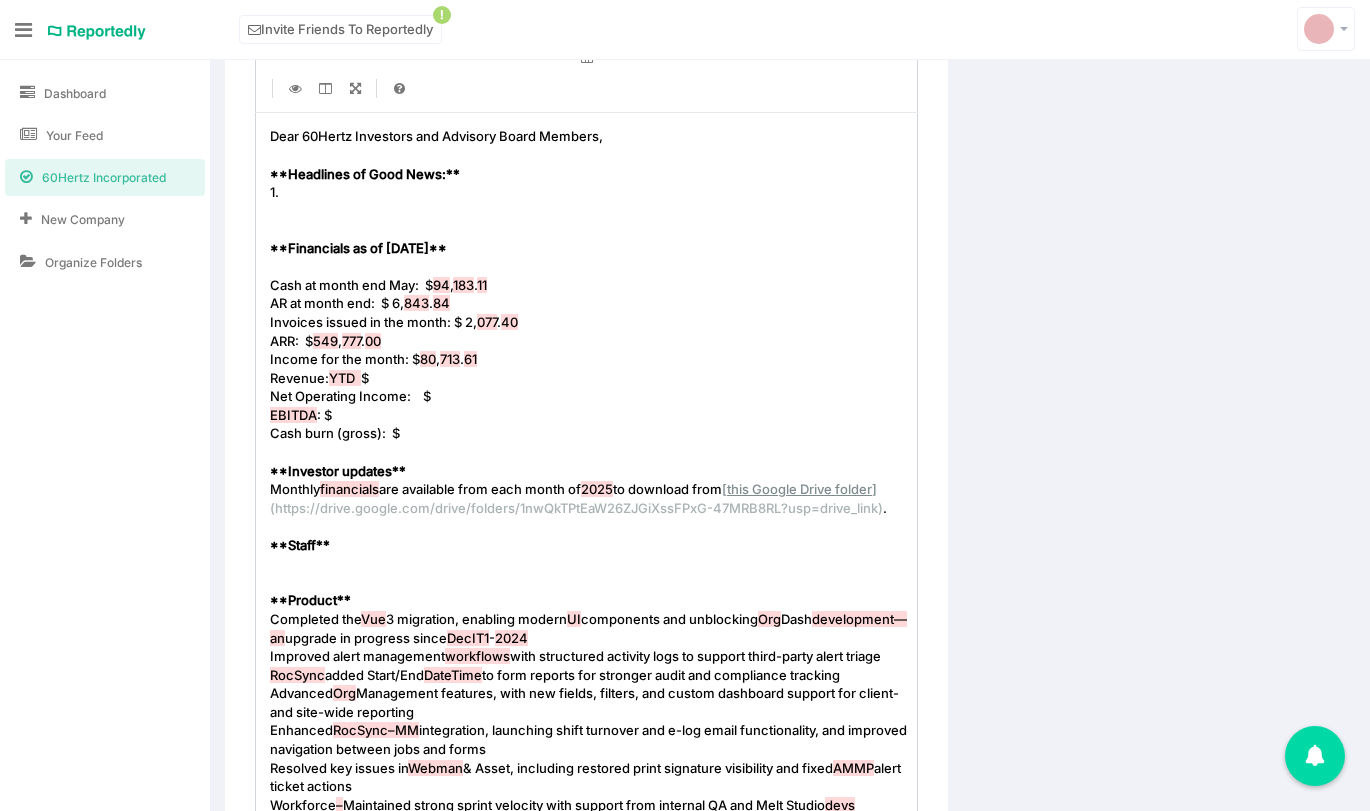 click on "Revenue:  YTD         $" at bounding box center (594, 378) 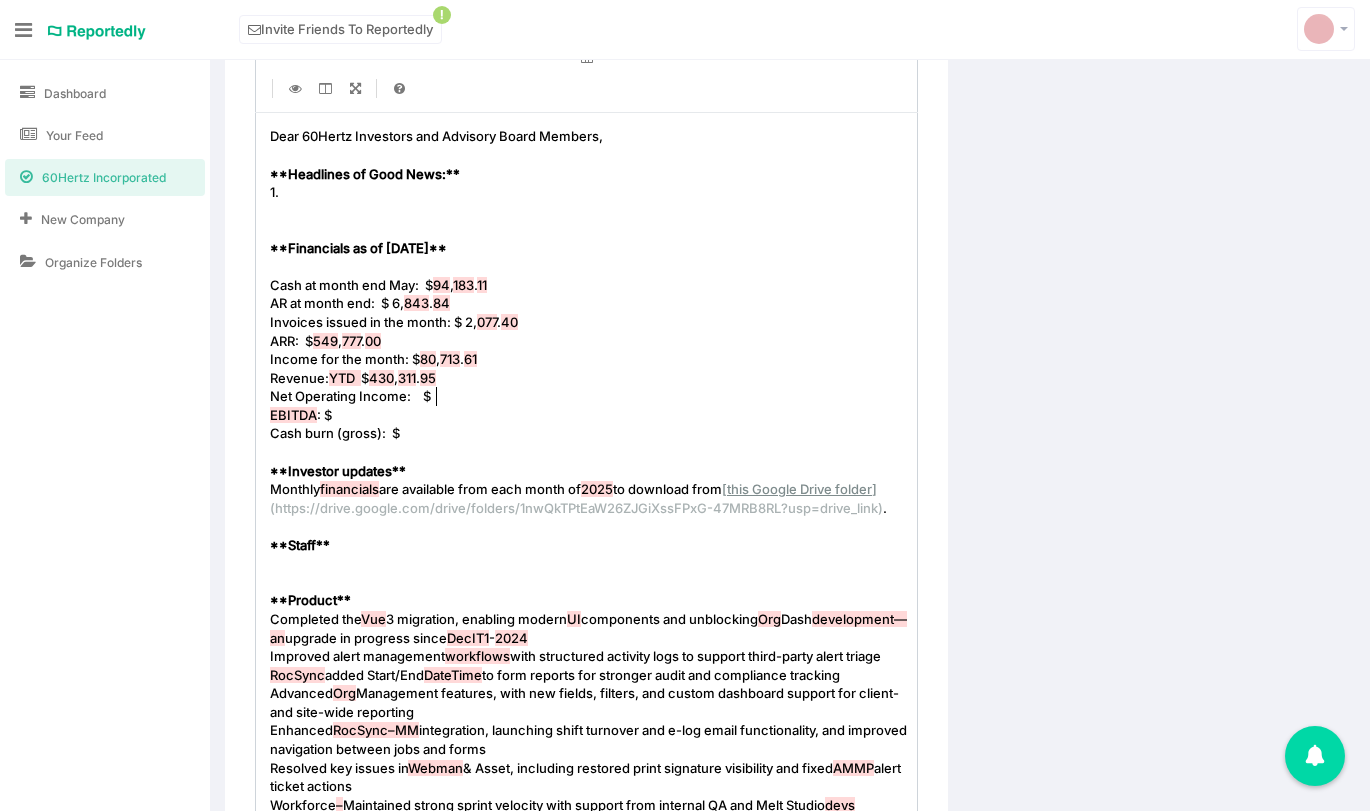 click on "Net Operating Income:    $" at bounding box center [594, 396] 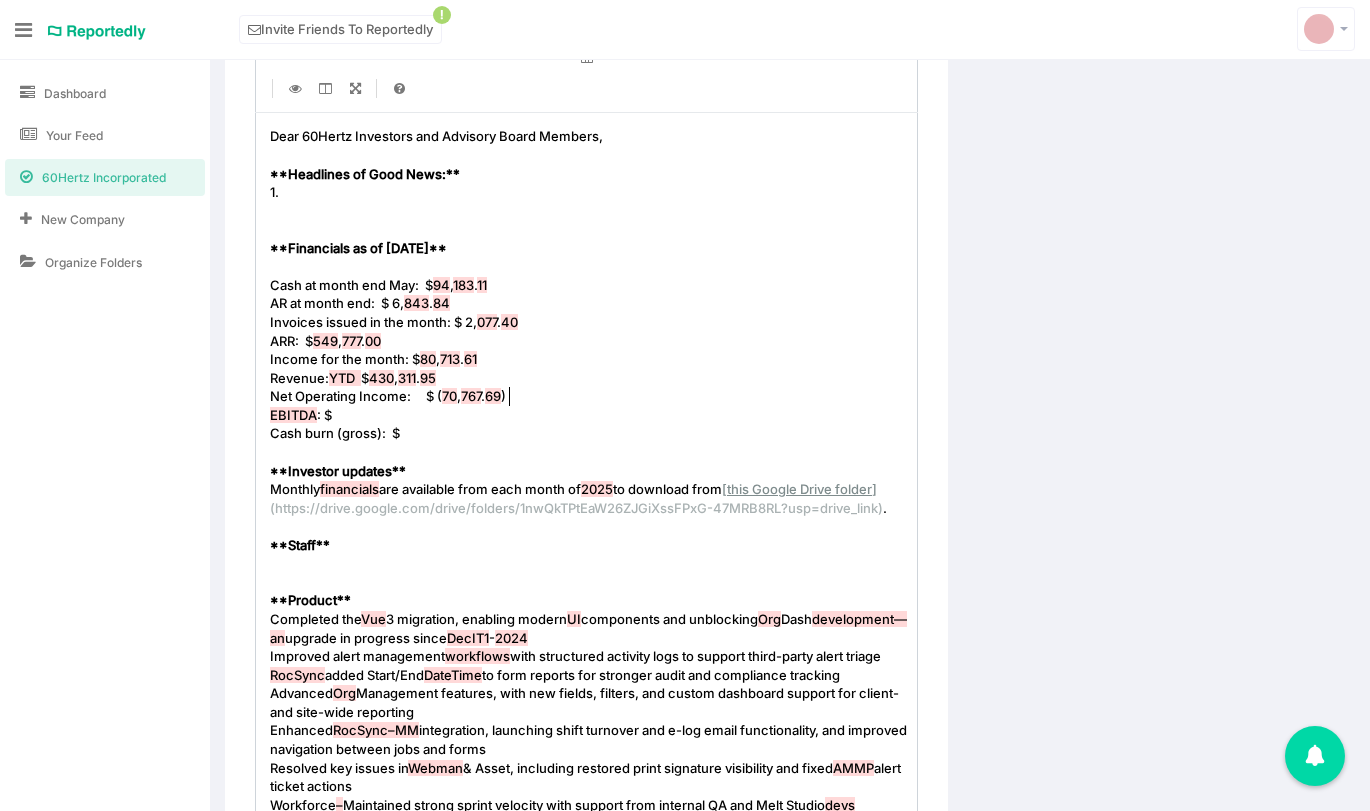 click on "EBITDA :       $" at bounding box center (594, 415) 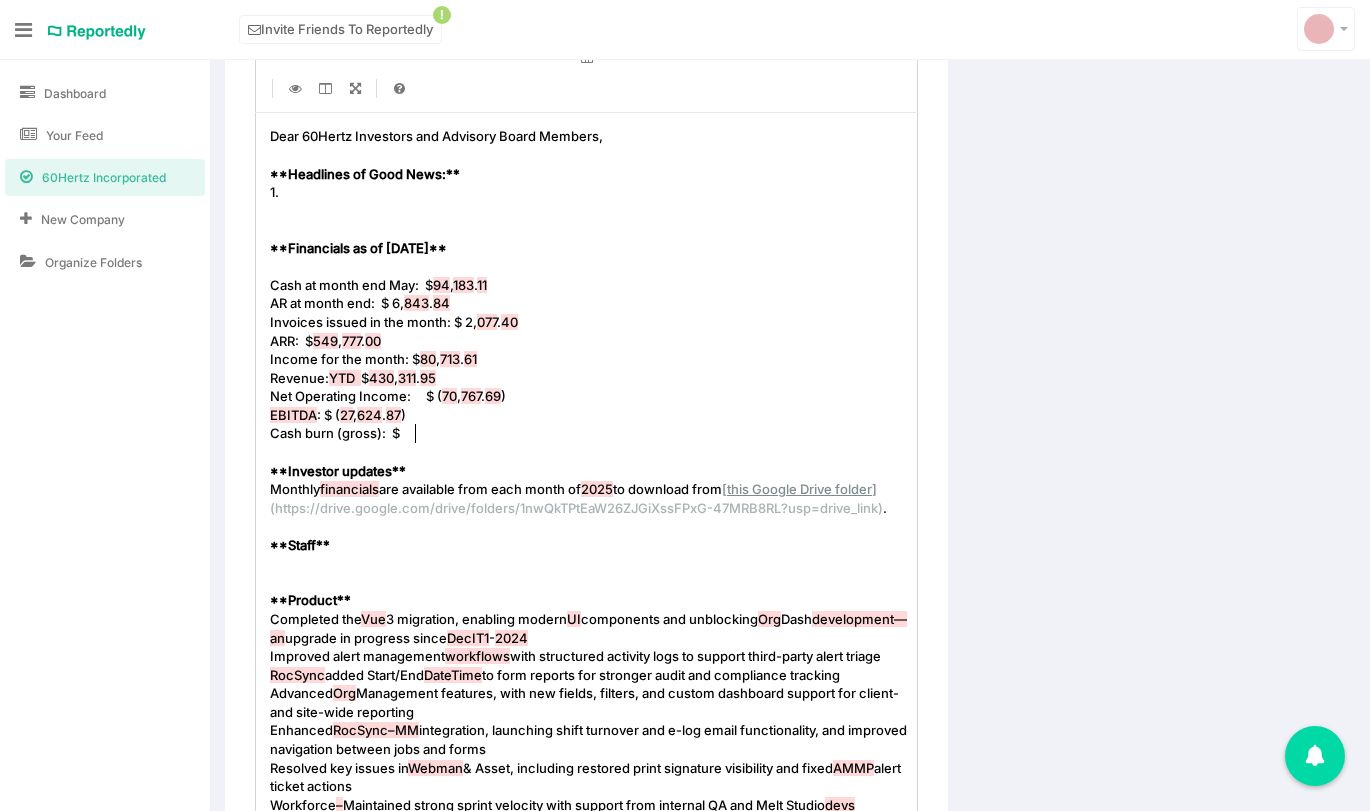 click on "Cash burn (gross):       $" at bounding box center (594, 433) 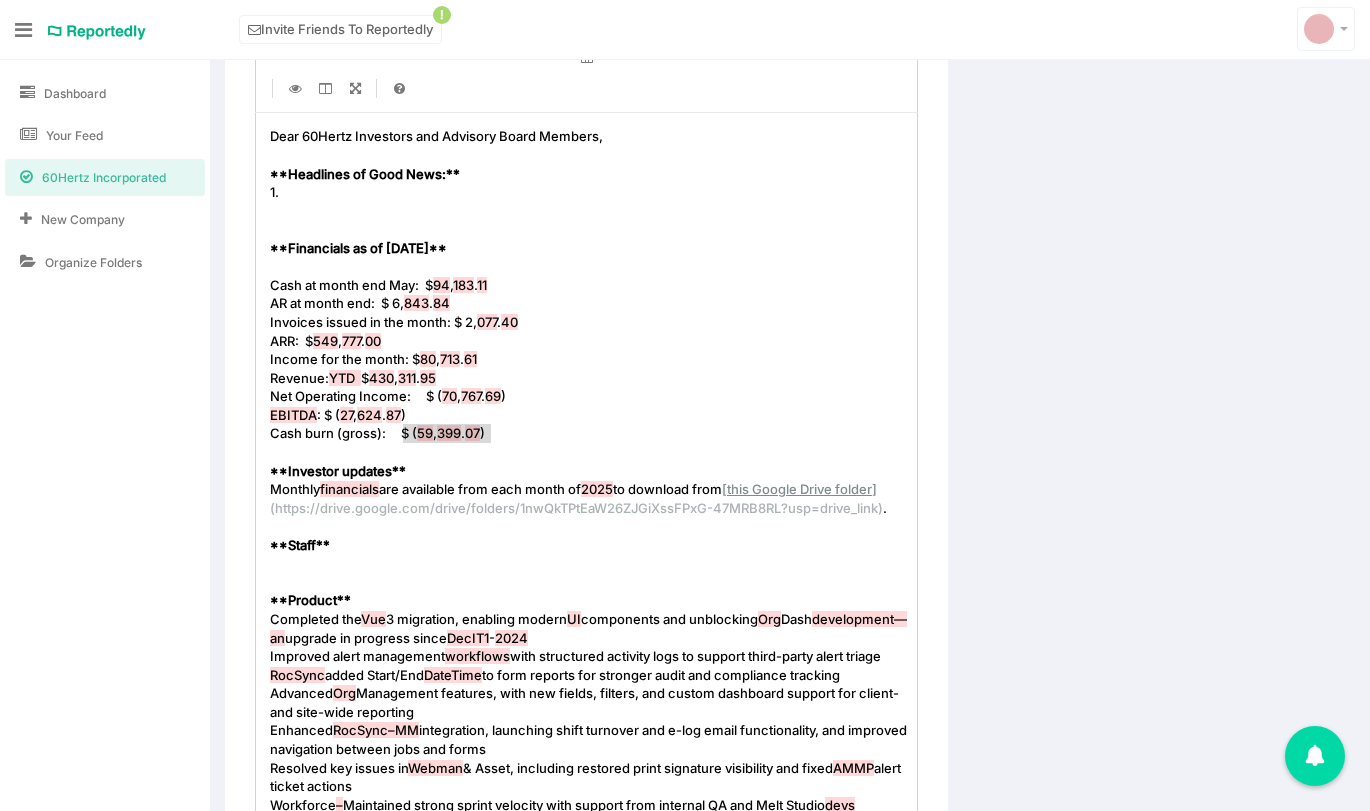 type on "$ (59,399.07)" 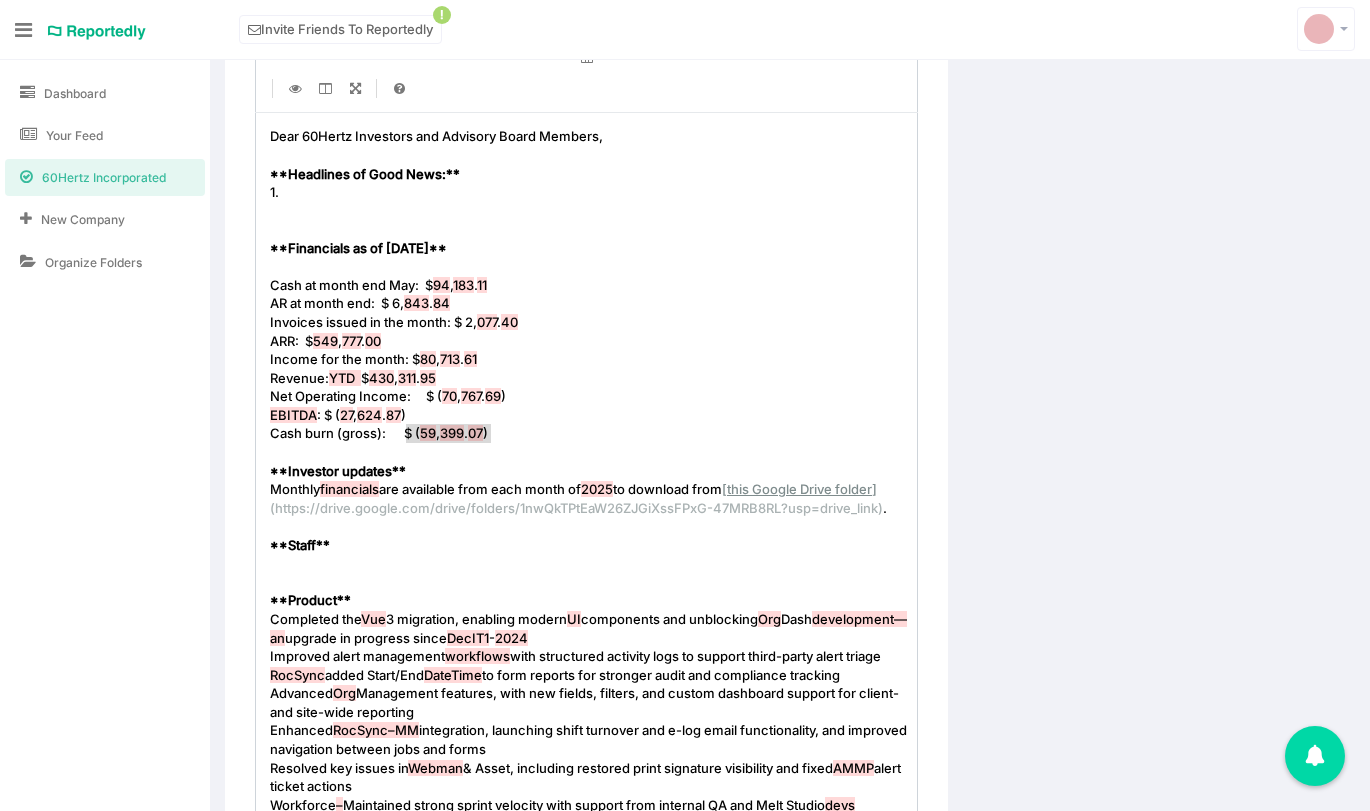 drag, startPoint x: 510, startPoint y: 430, endPoint x: 405, endPoint y: 438, distance: 105.30432 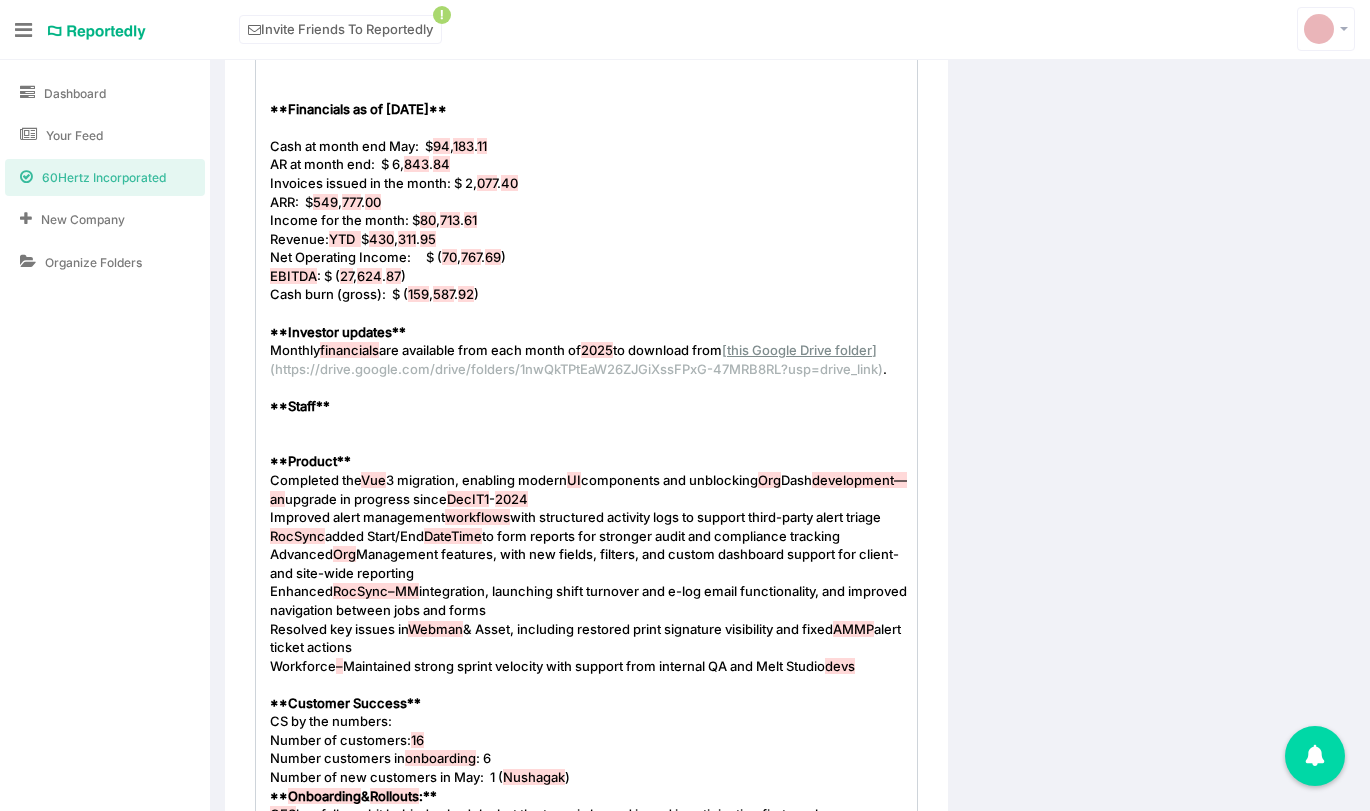 scroll, scrollTop: 568, scrollLeft: 0, axis: vertical 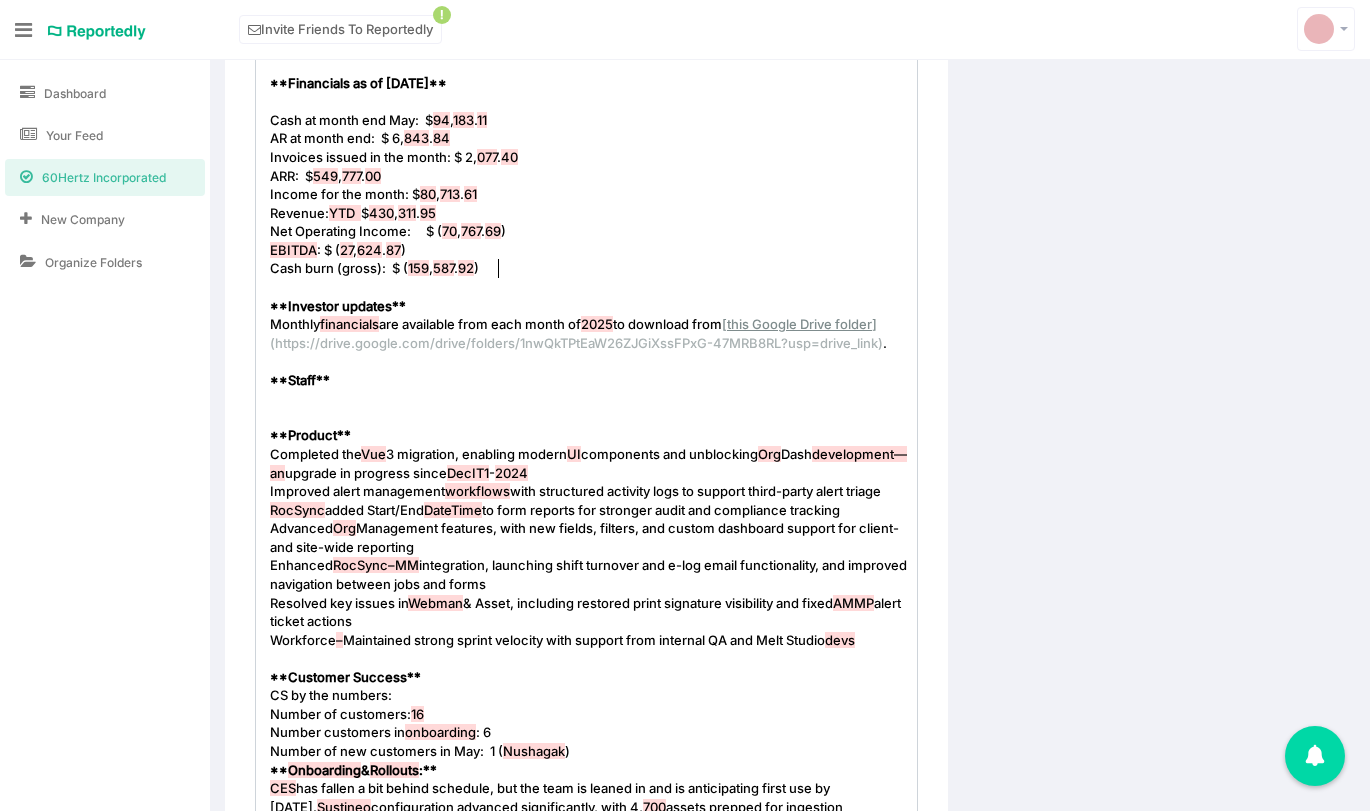click on "** Staff **" at bounding box center [594, 380] 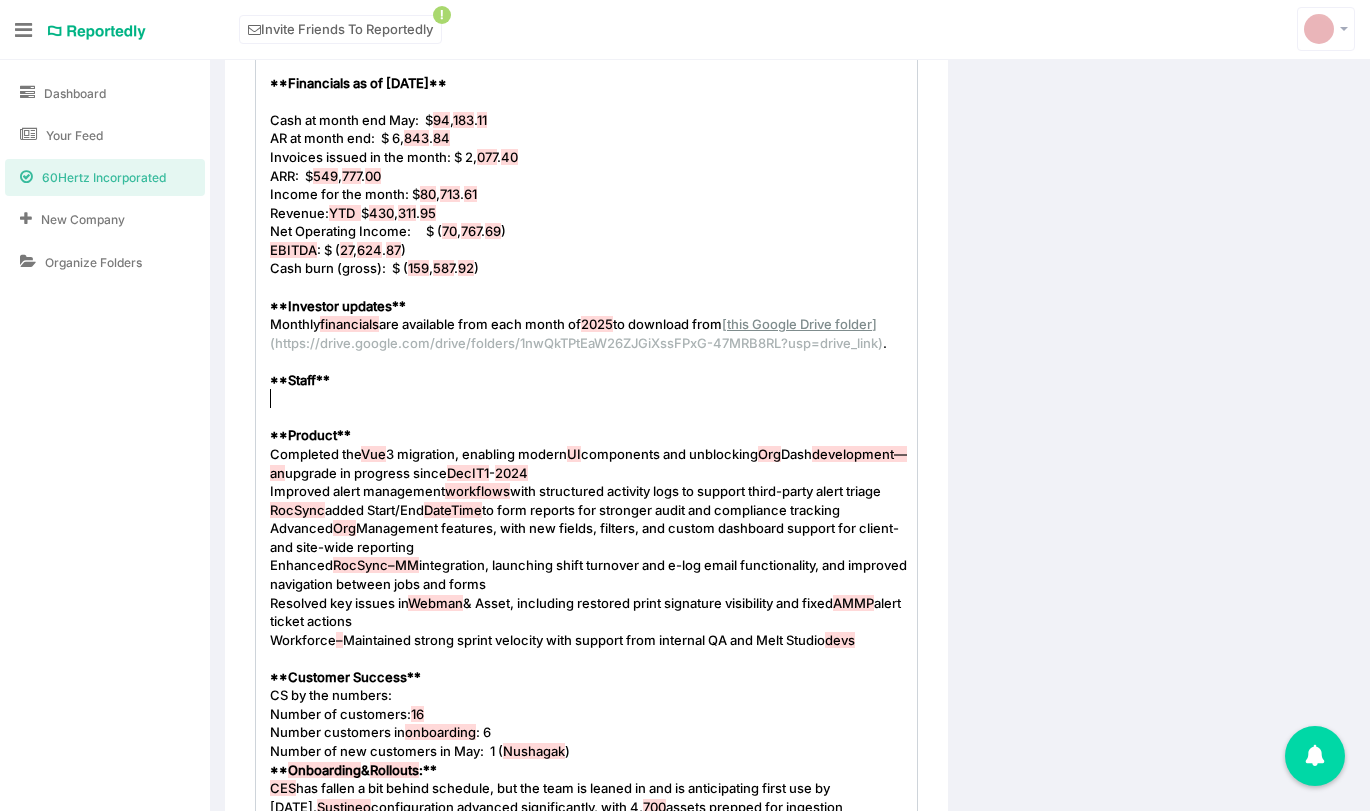 click on "​" at bounding box center [594, 398] 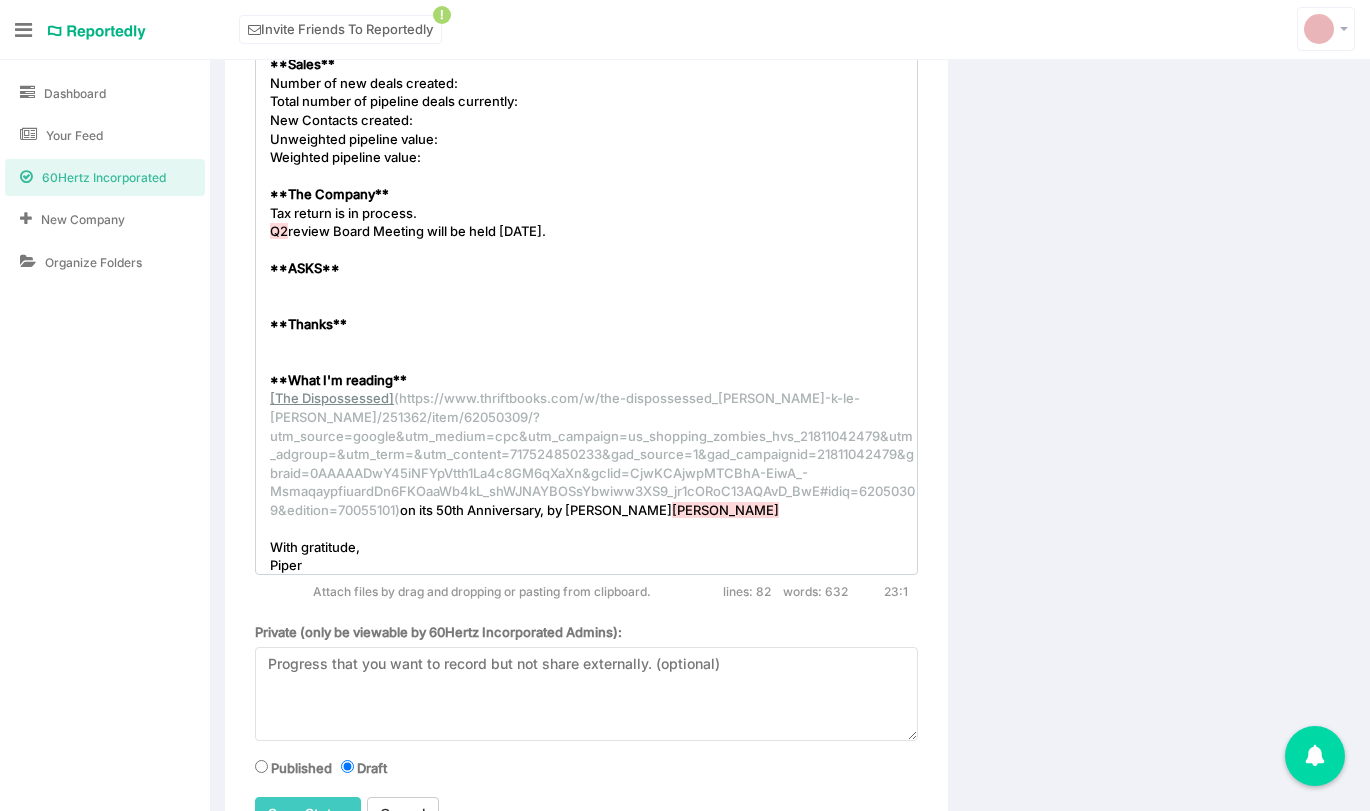 scroll, scrollTop: 2042, scrollLeft: 0, axis: vertical 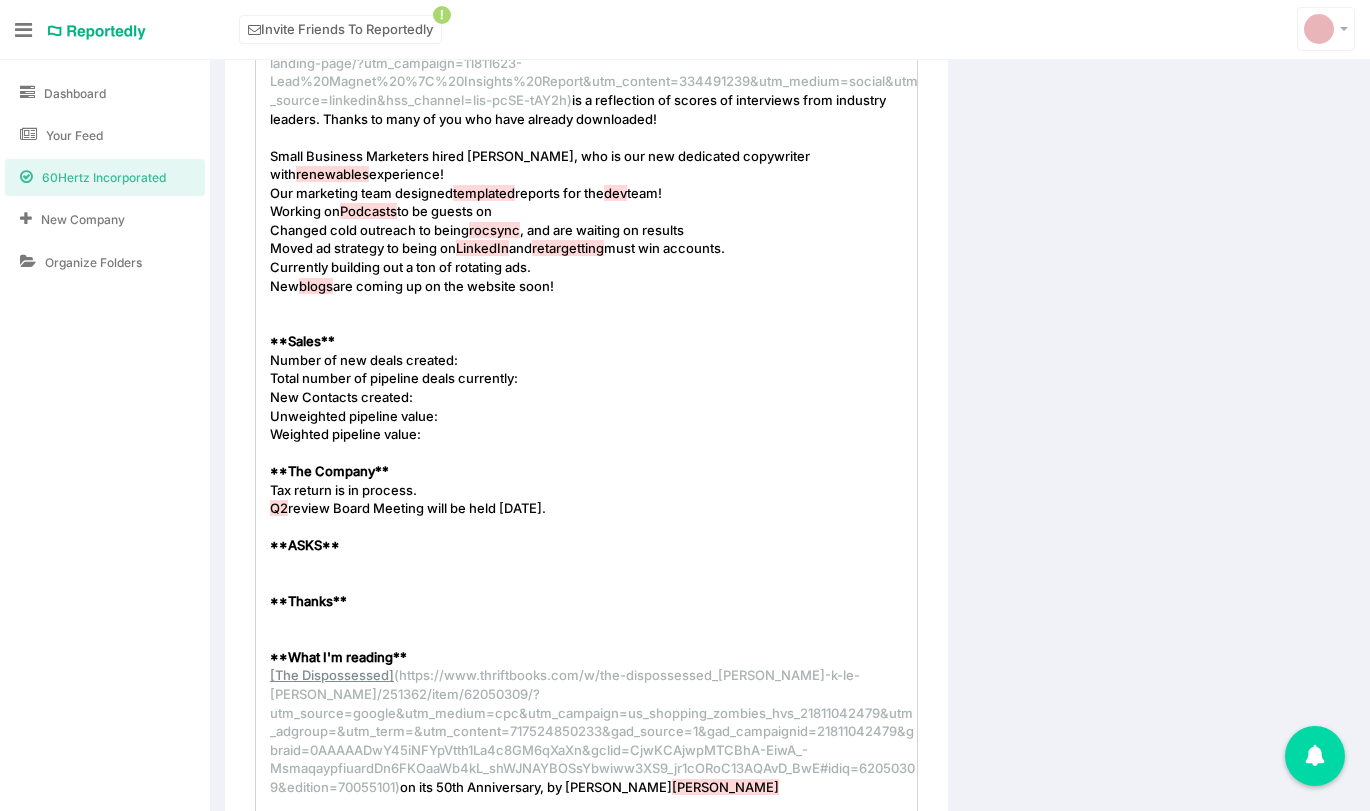click on "Weighted pipeline value:" at bounding box center (594, 434) 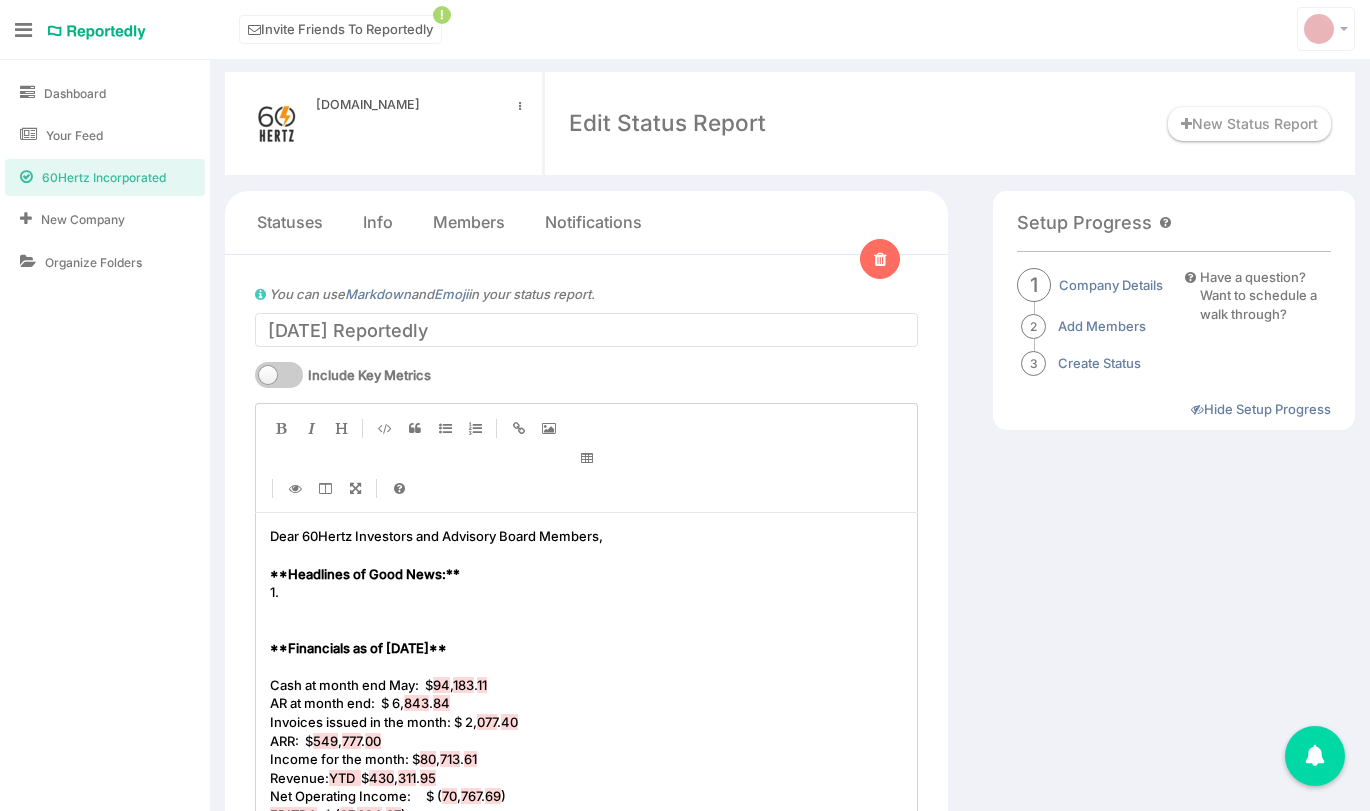 scroll, scrollTop: 4, scrollLeft: 0, axis: vertical 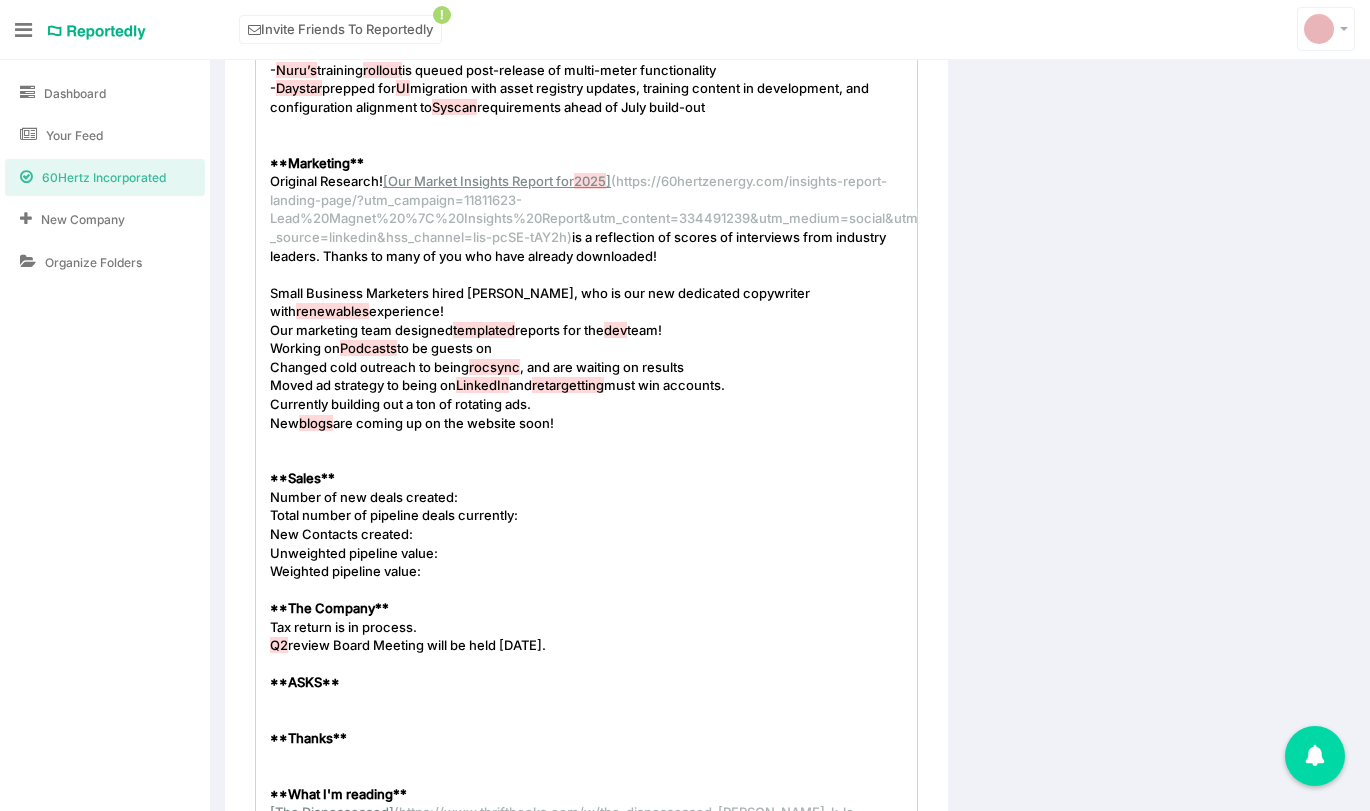 click on "Unweighted pipeline value:" at bounding box center [594, 553] 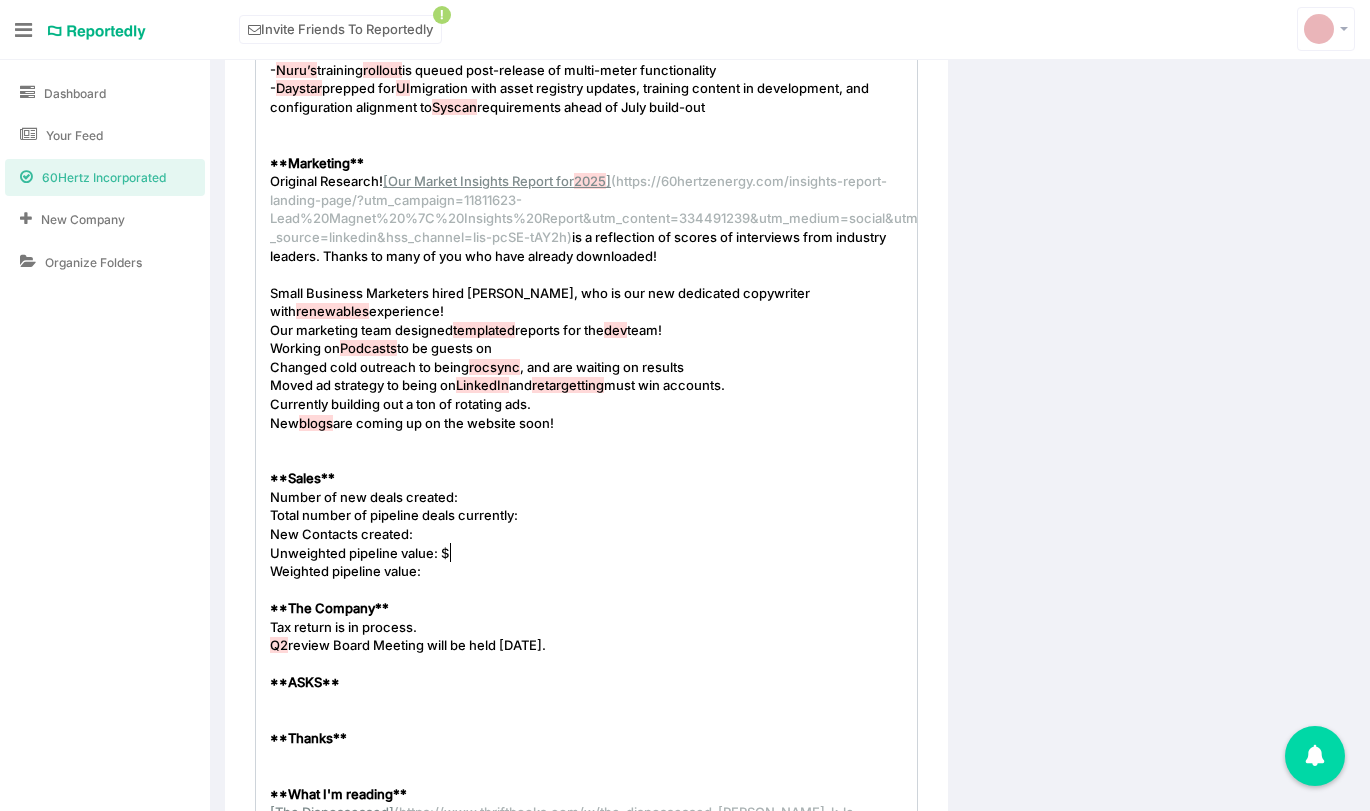 paste 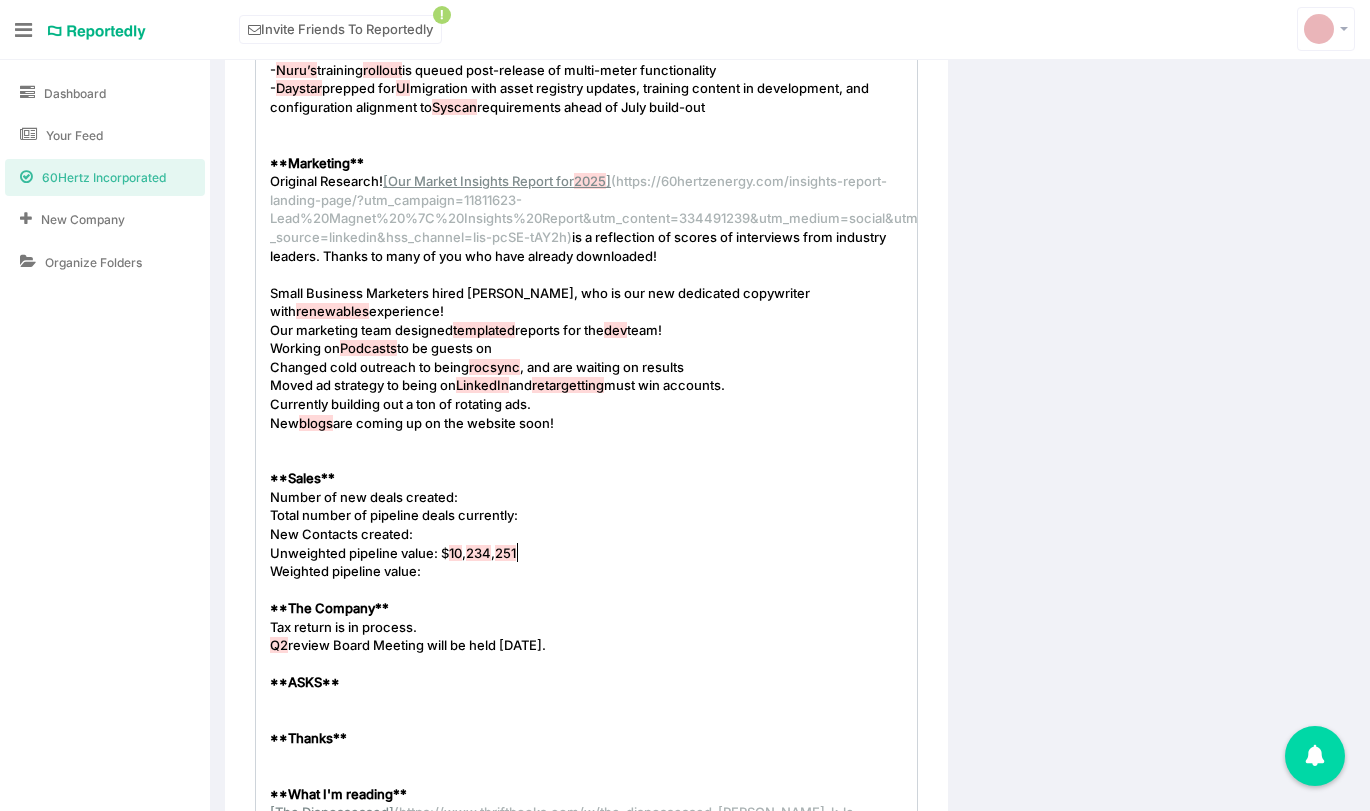 type on "$" 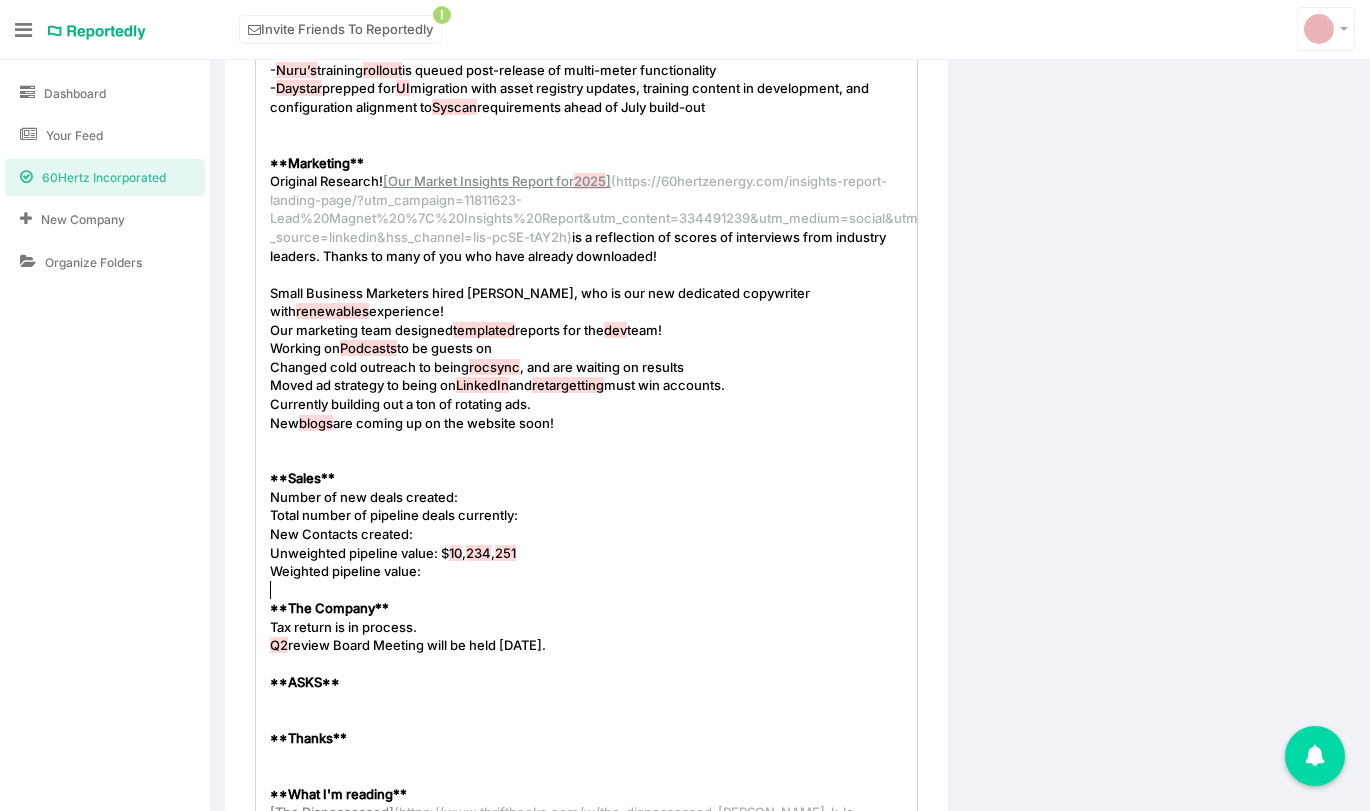 click on "​" at bounding box center [594, 590] 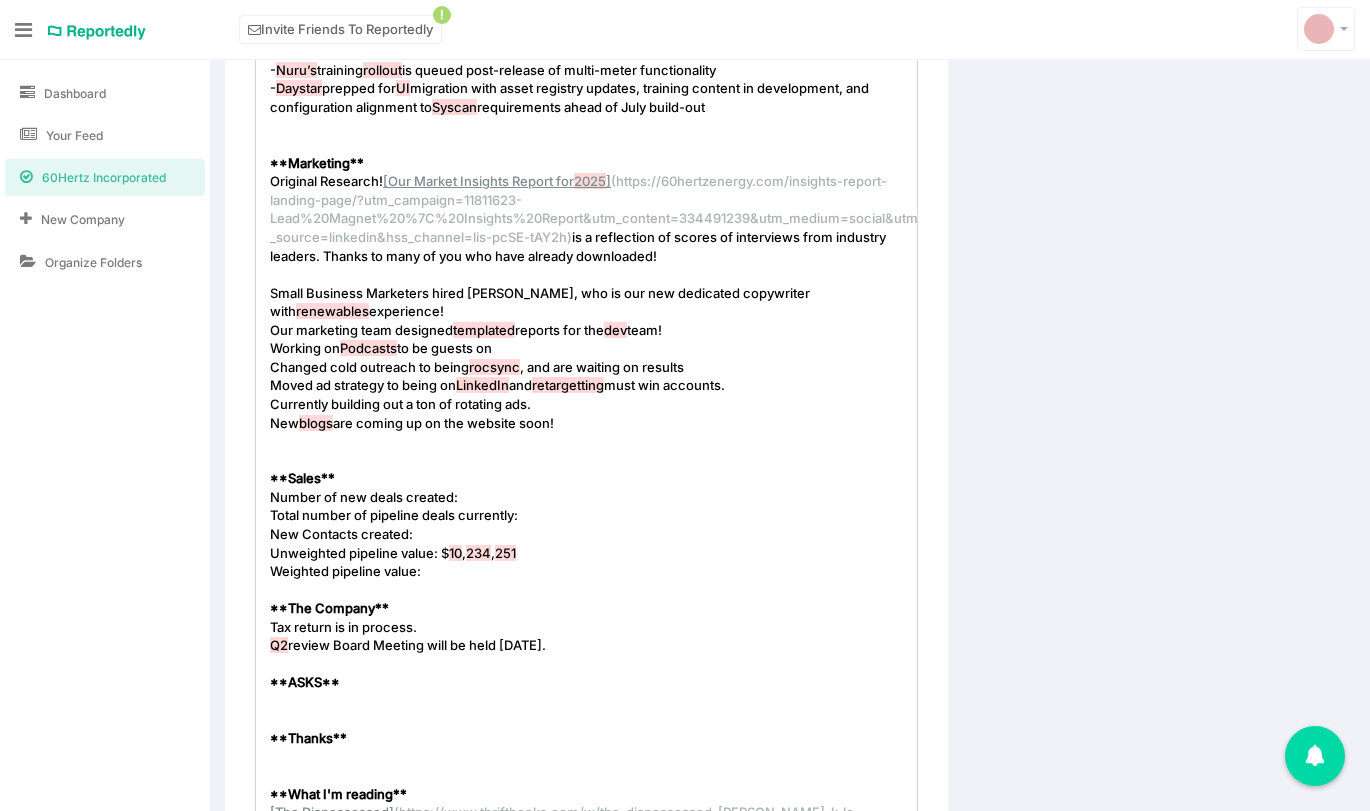 type on "$" 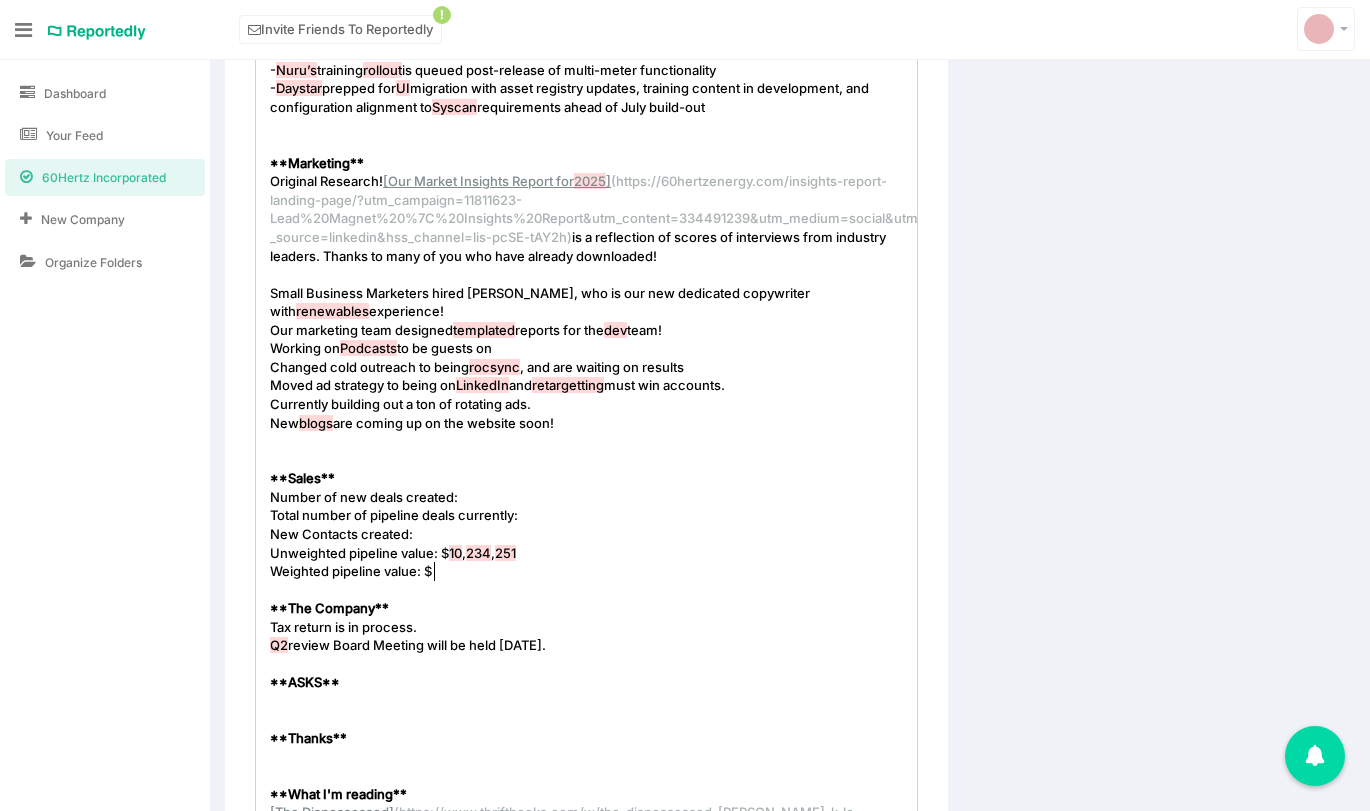 paste 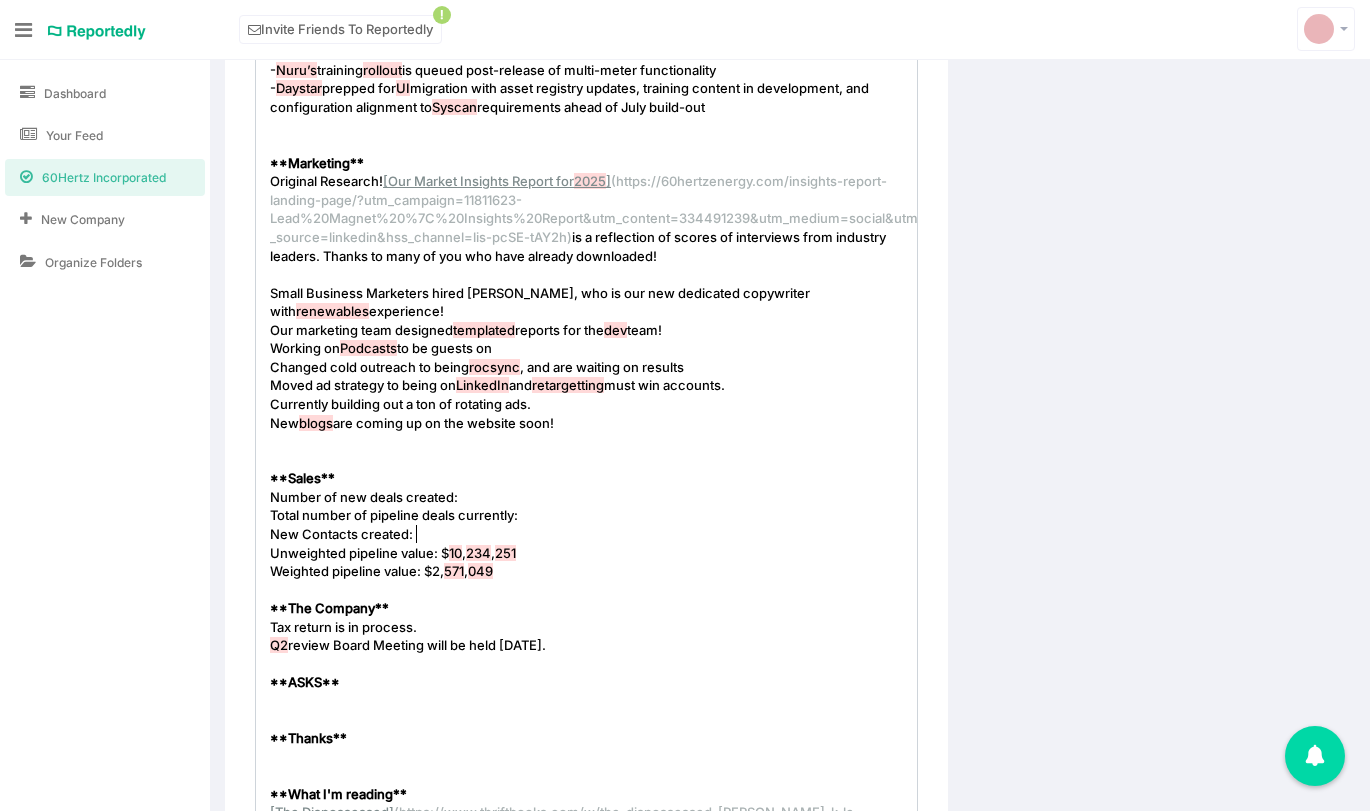 click on "Unweighted pipeline value: $ 10 , 234 , 251" at bounding box center (594, 553) 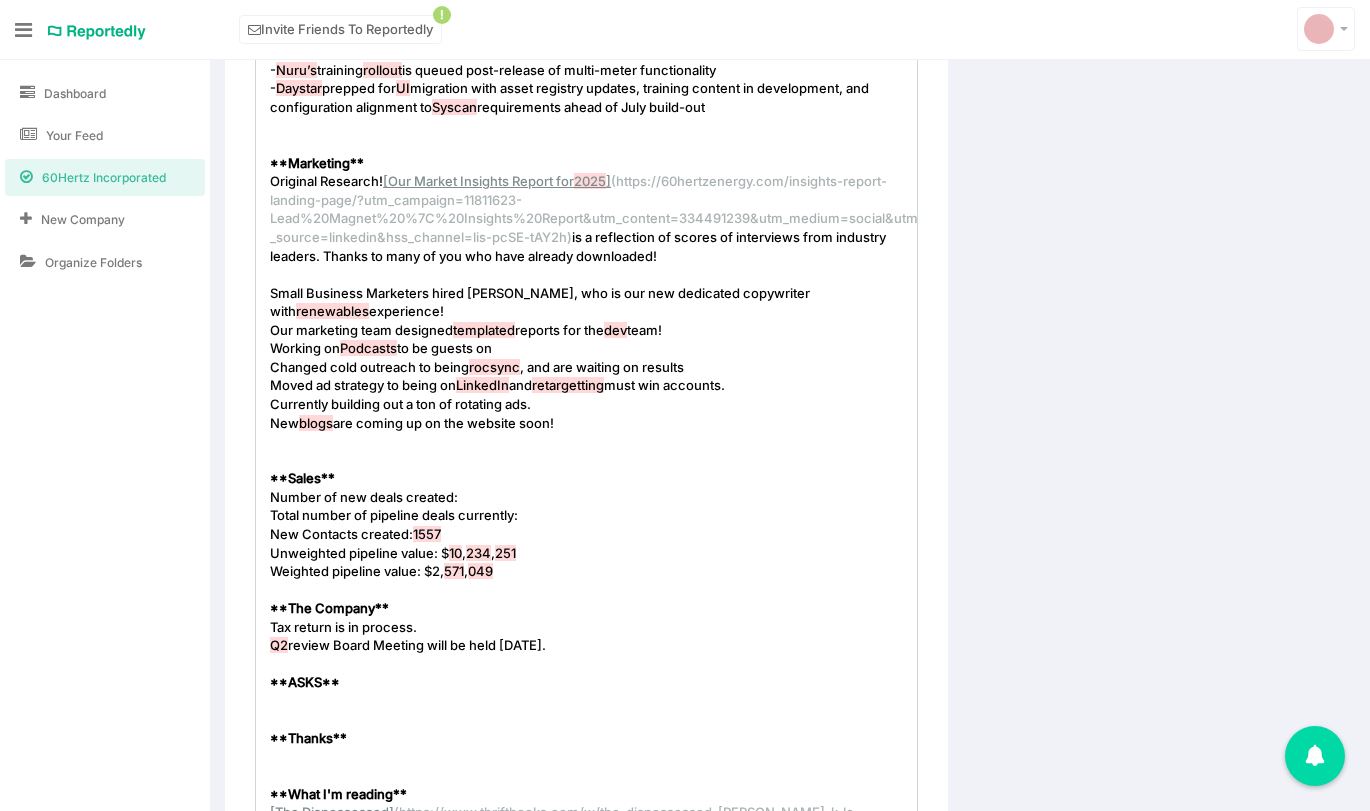 click on "Total number of pipeline deals currently:" at bounding box center (594, 515) 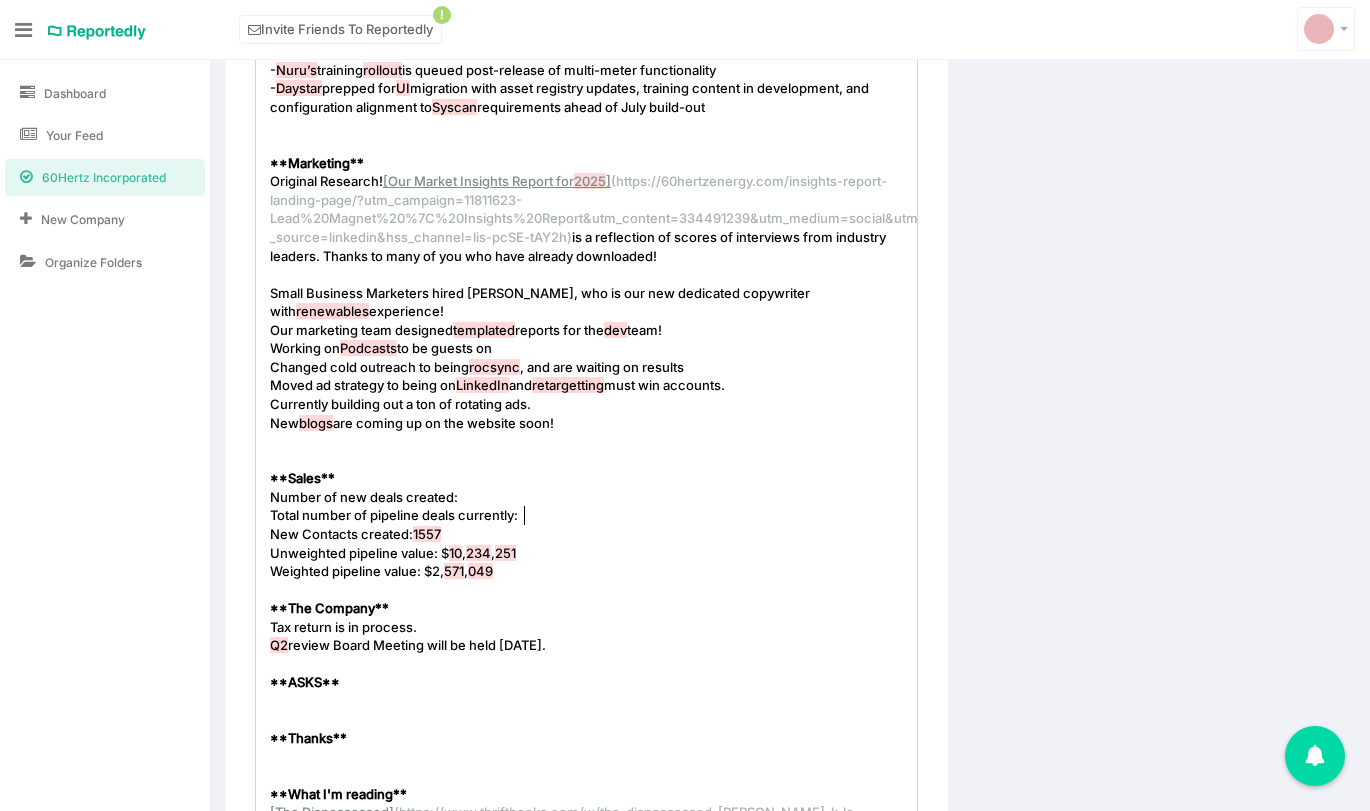 scroll, scrollTop: 7, scrollLeft: 3, axis: both 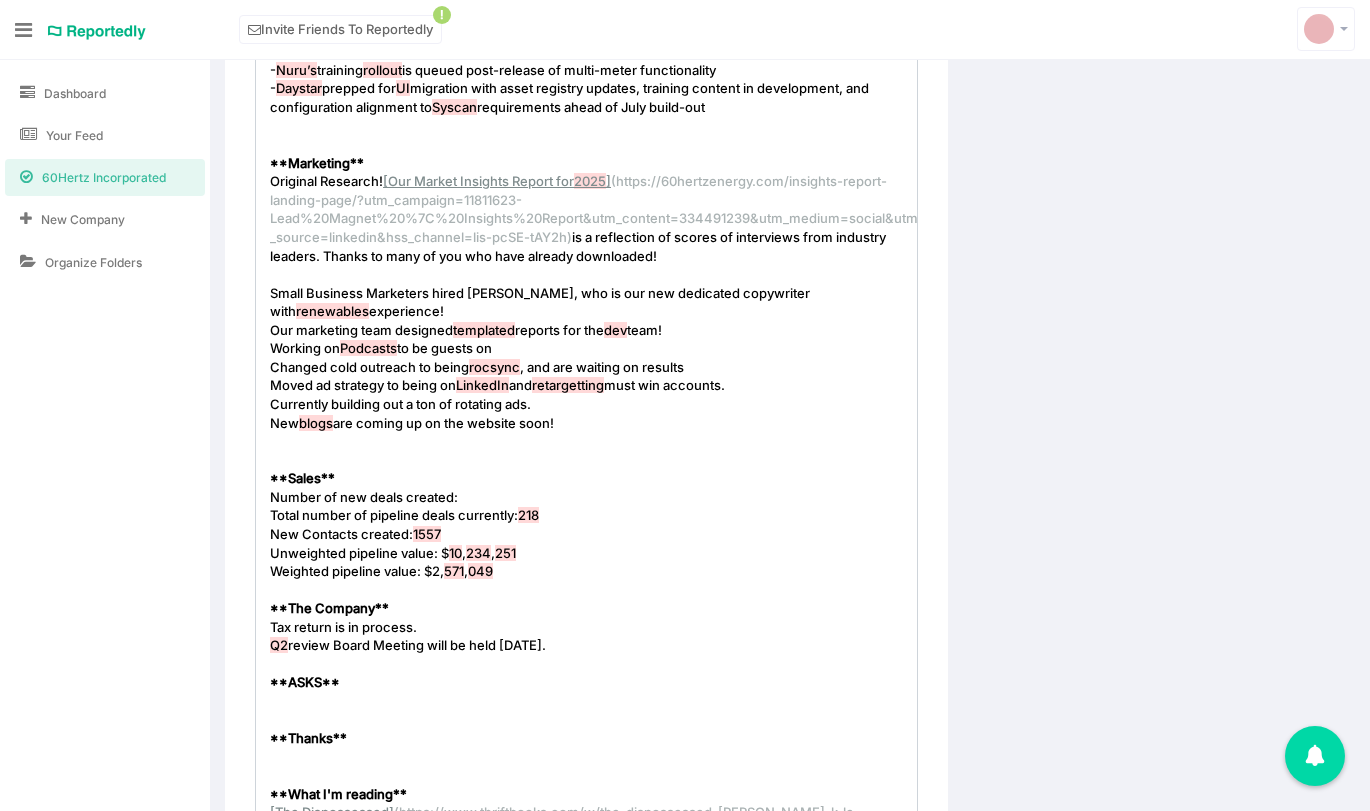 click on "** Sales **" at bounding box center (594, 478) 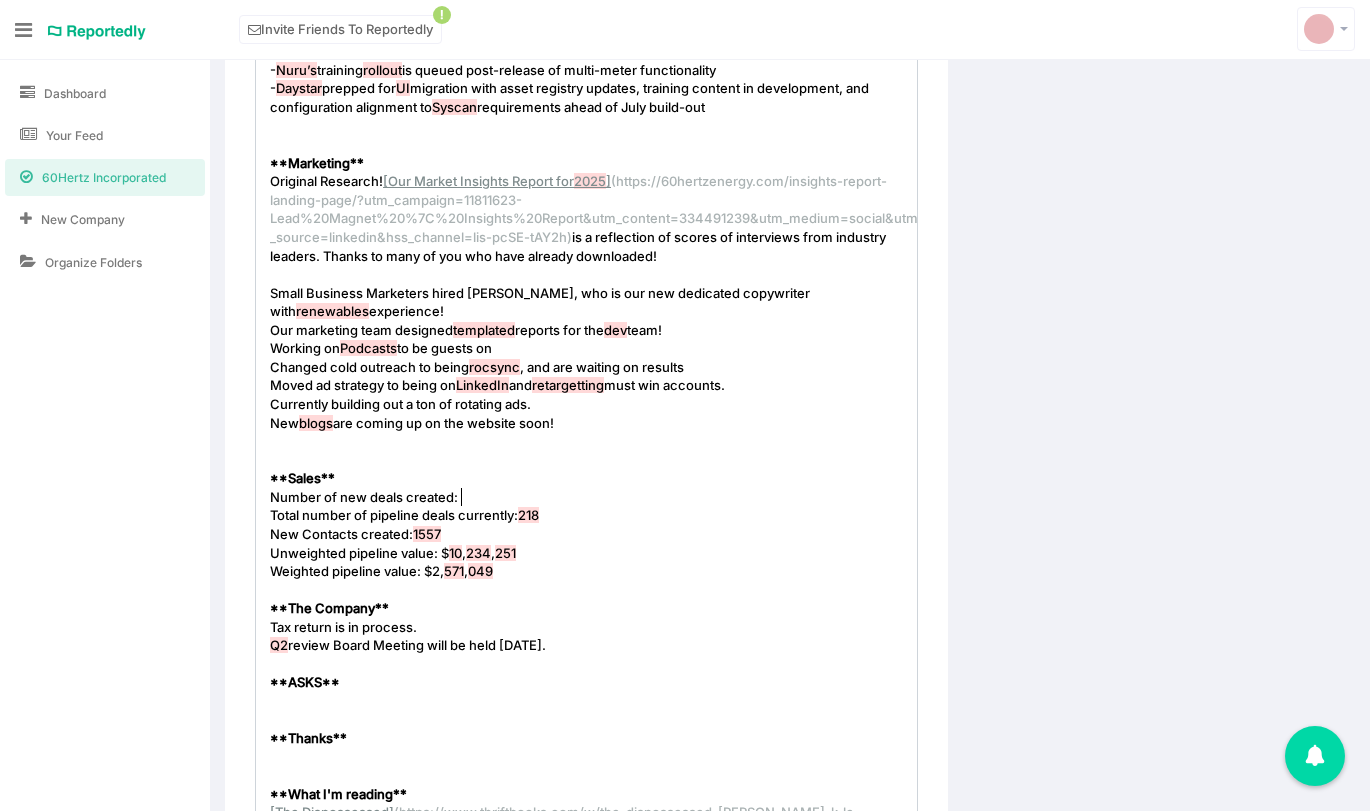 click on "Number of new deals created:" at bounding box center (594, 497) 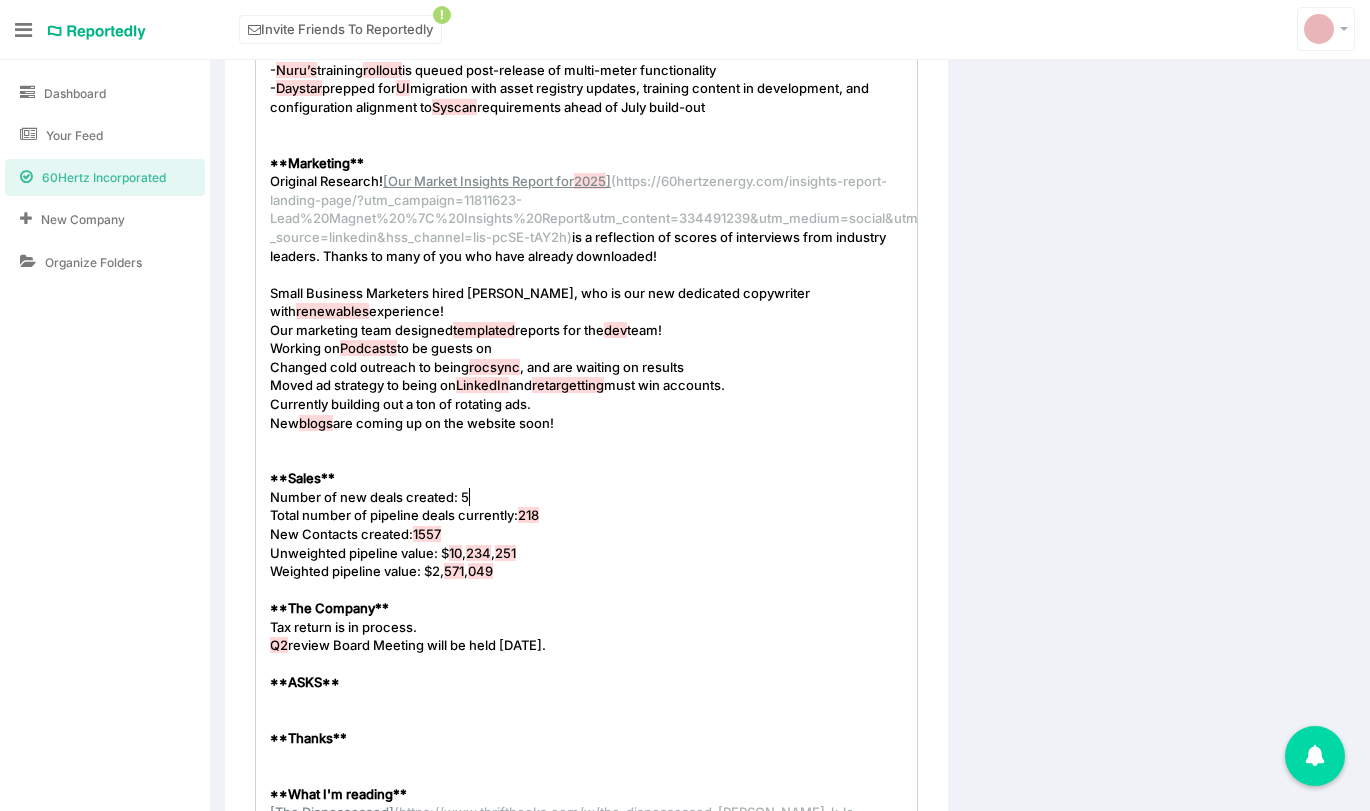scroll, scrollTop: 7, scrollLeft: 15, axis: both 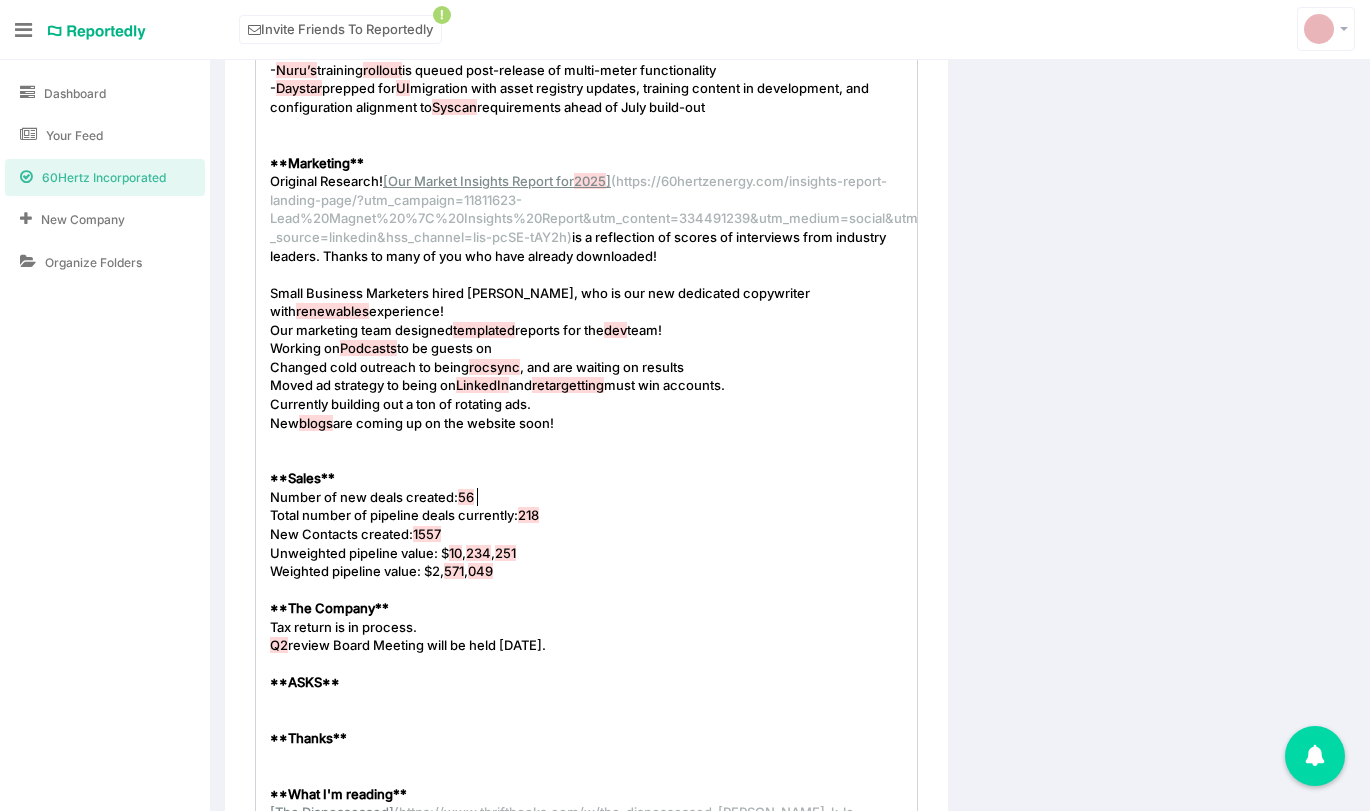 type on "56" 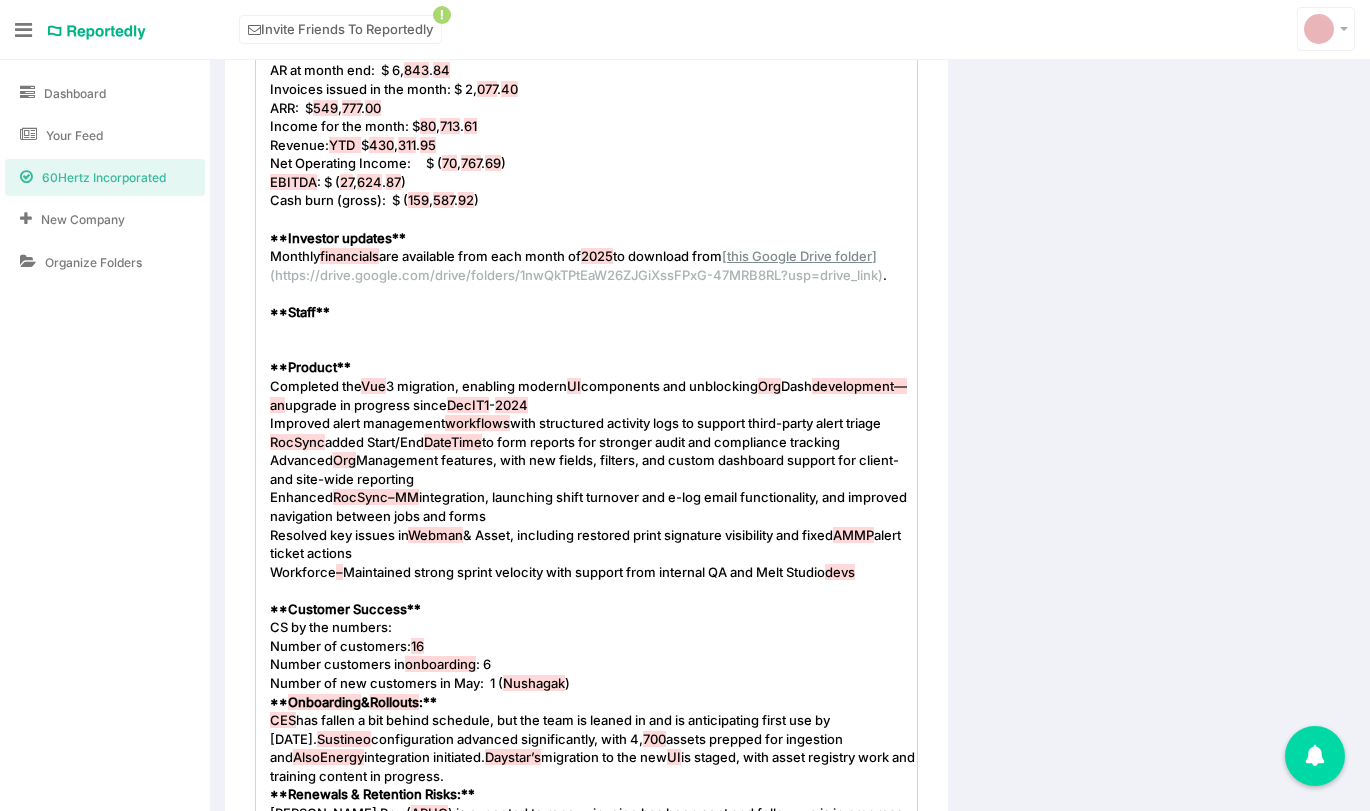 scroll, scrollTop: 639, scrollLeft: 0, axis: vertical 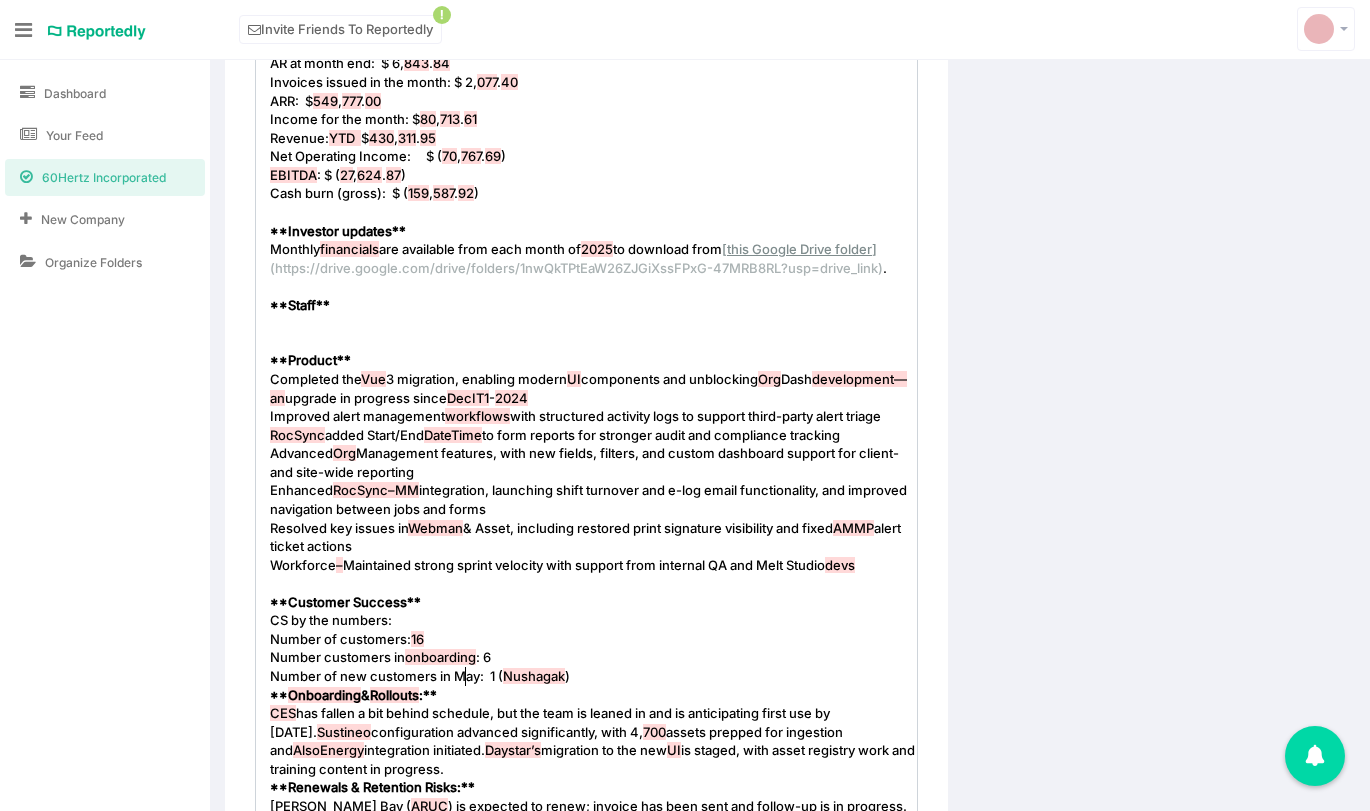 click on "Number of new customers in May:  1 ( Nushagak )" at bounding box center (420, 676) 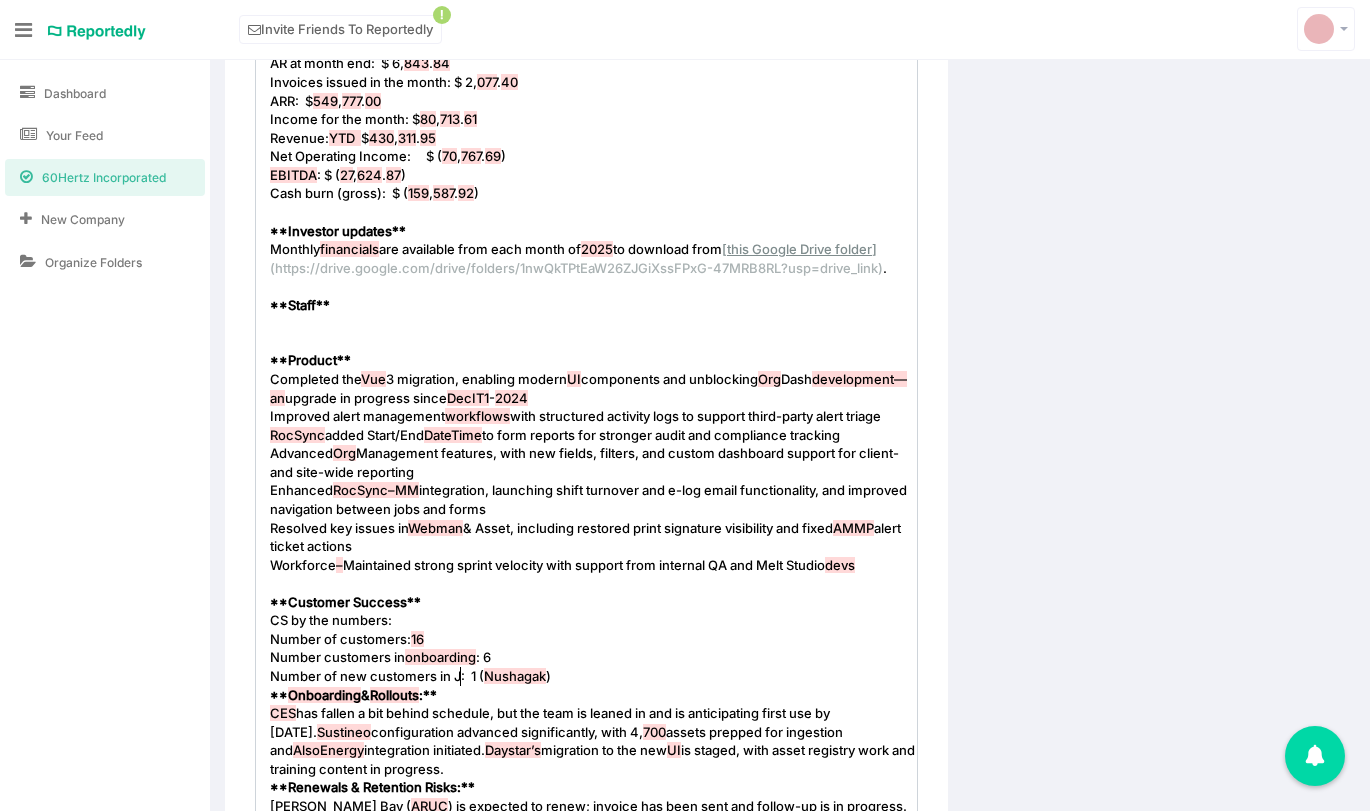 scroll, scrollTop: 7, scrollLeft: 29, axis: both 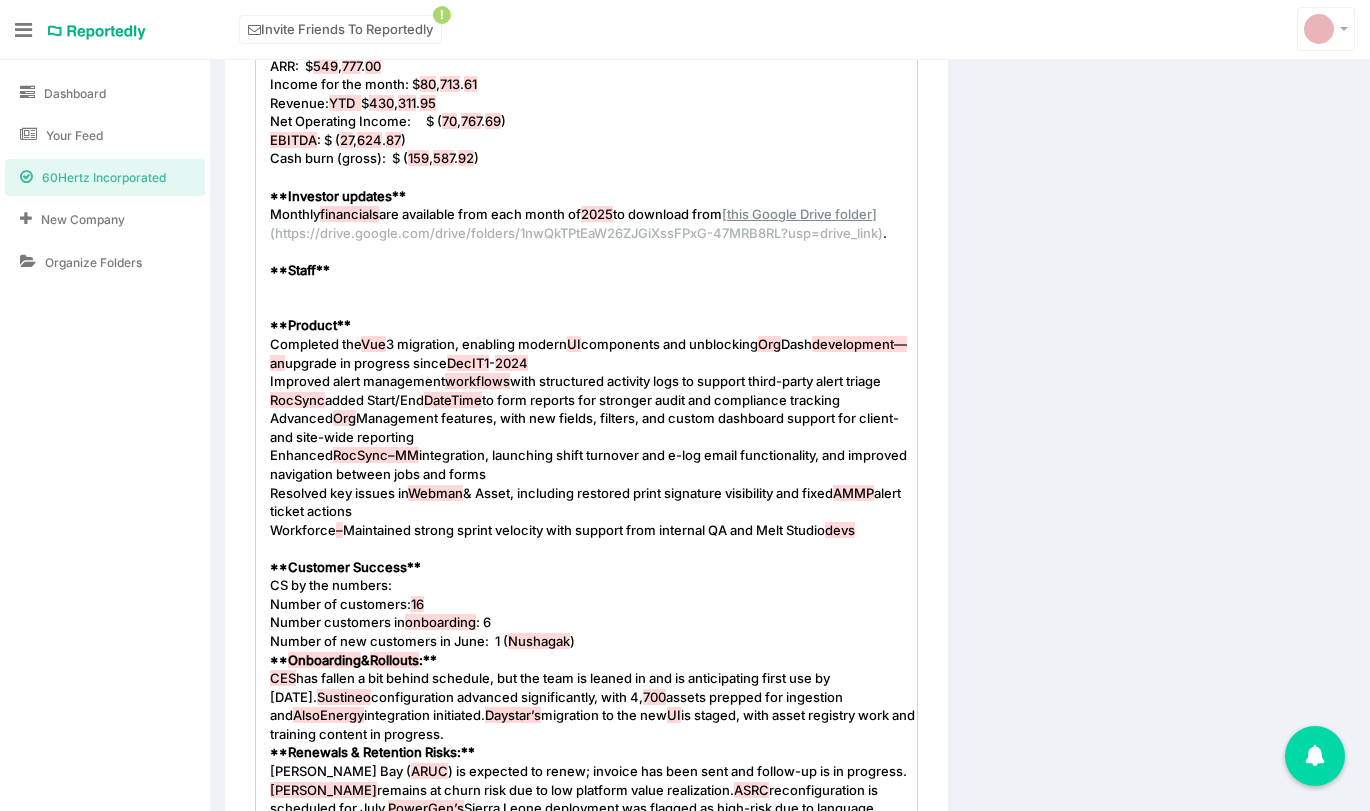type on "June" 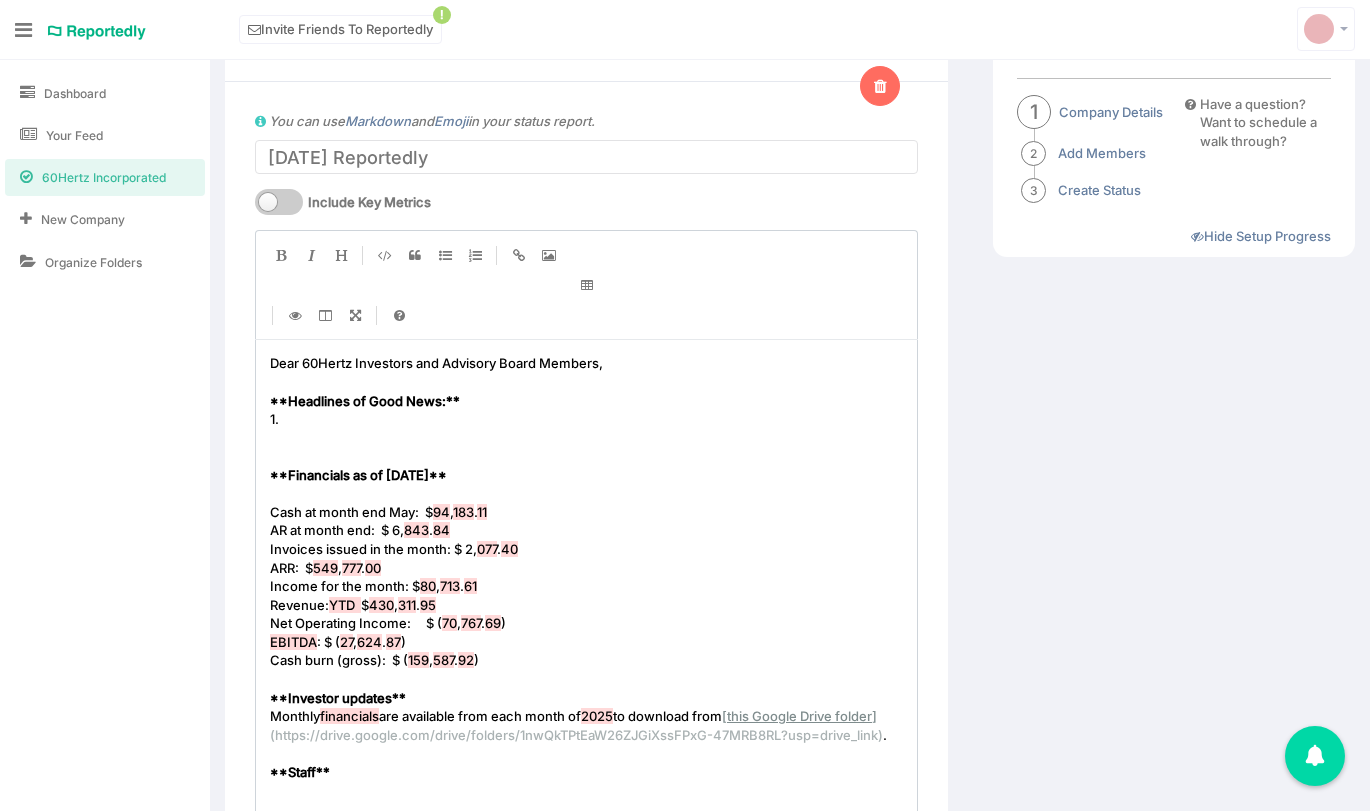 scroll, scrollTop: 184, scrollLeft: 0, axis: vertical 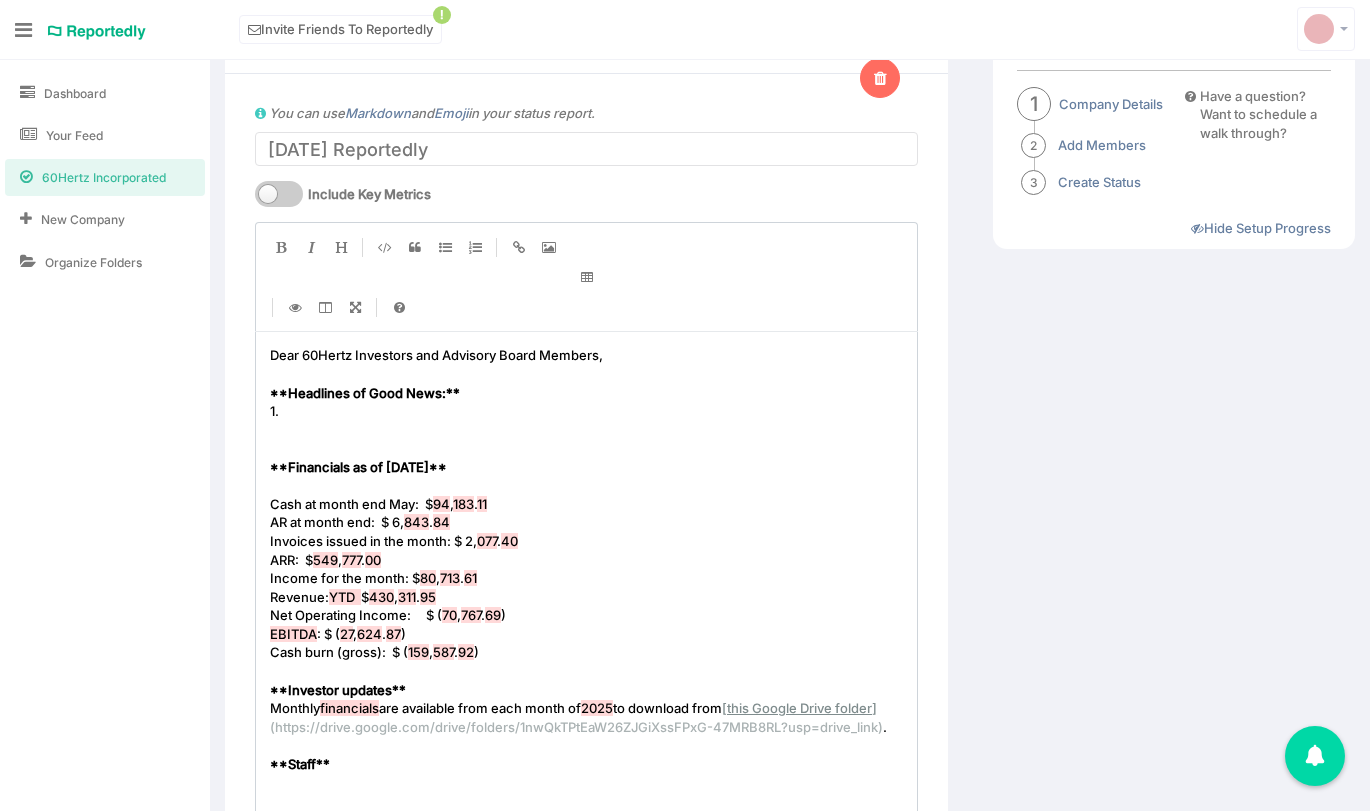 click on "Cash at month end May:       $  94 , 183 . 11" at bounding box center [381, 504] 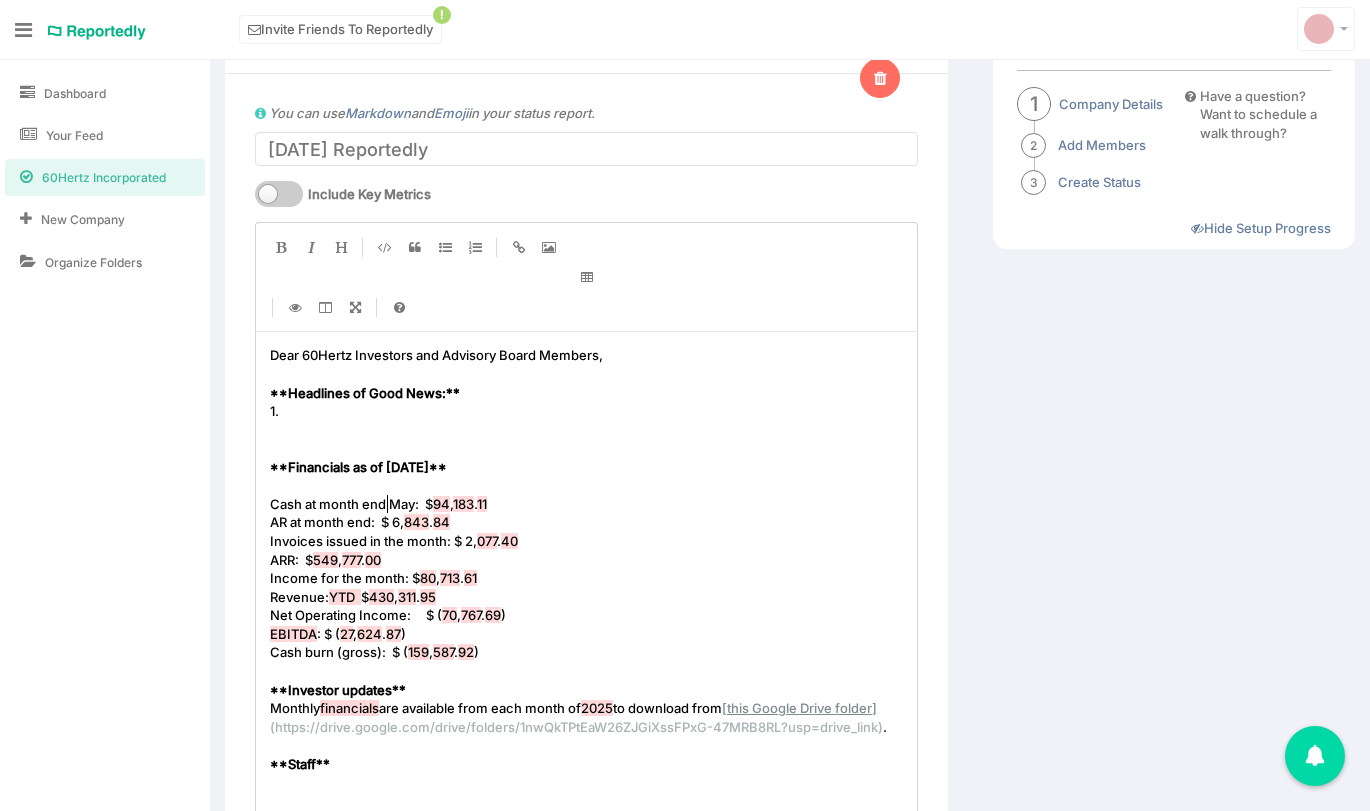 type on "Cash at month end May:	   $ 94,183.11" 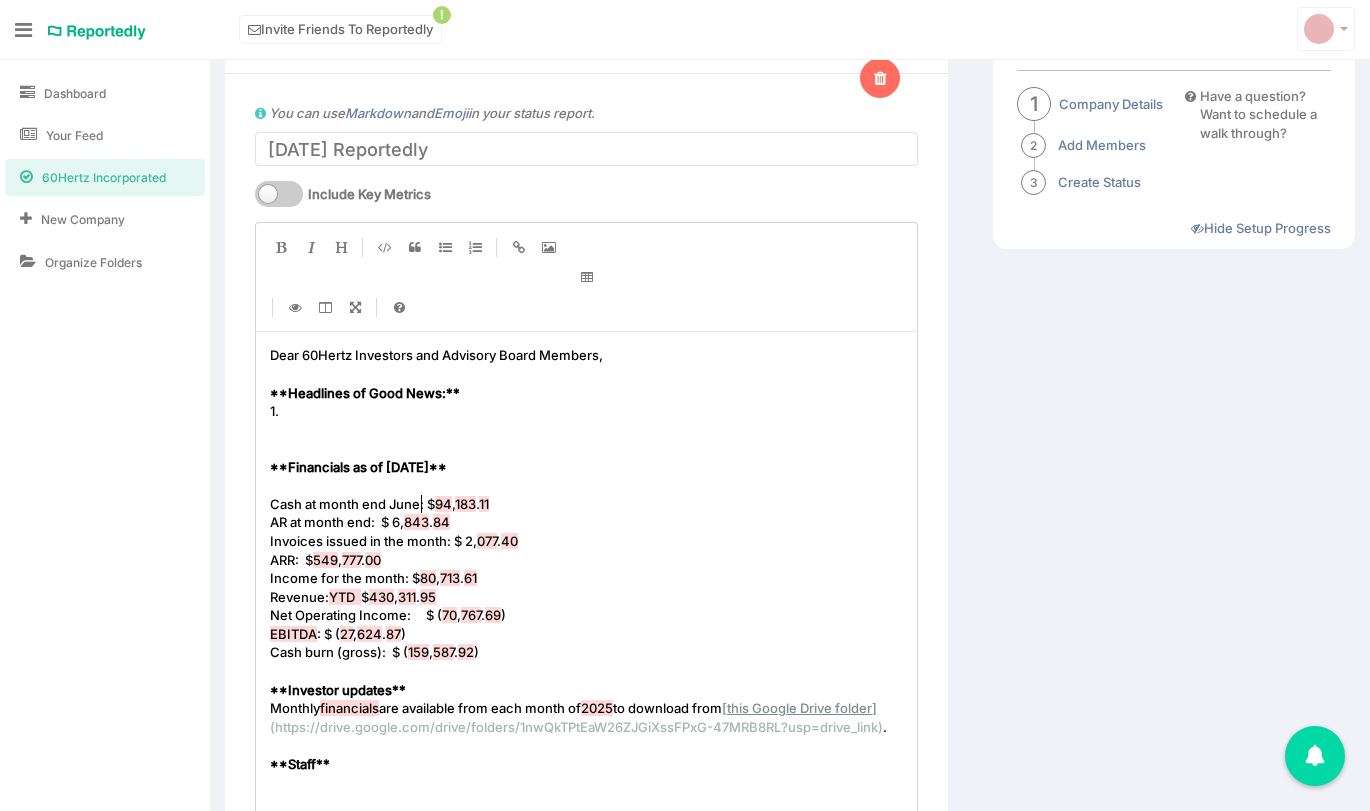 scroll, scrollTop: 7, scrollLeft: 30, axis: both 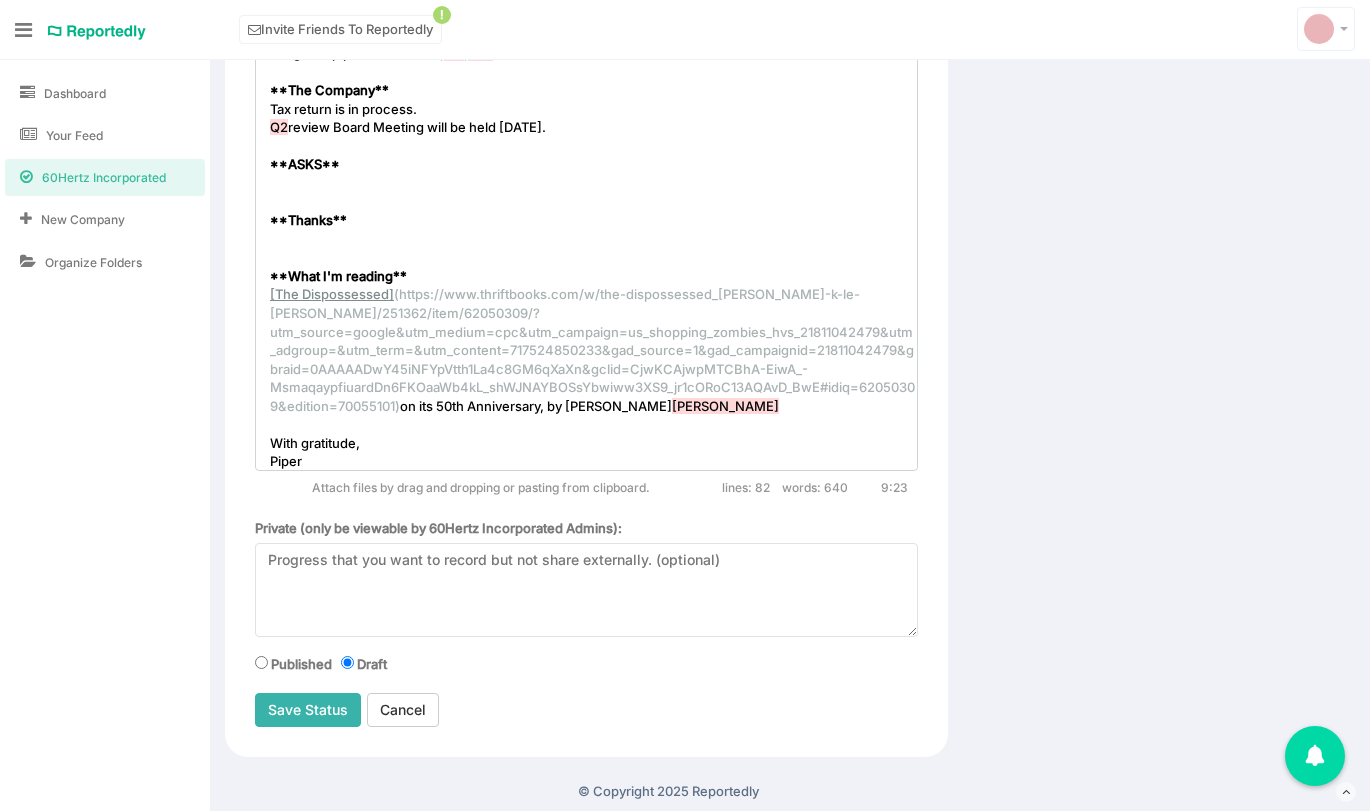 type on "June" 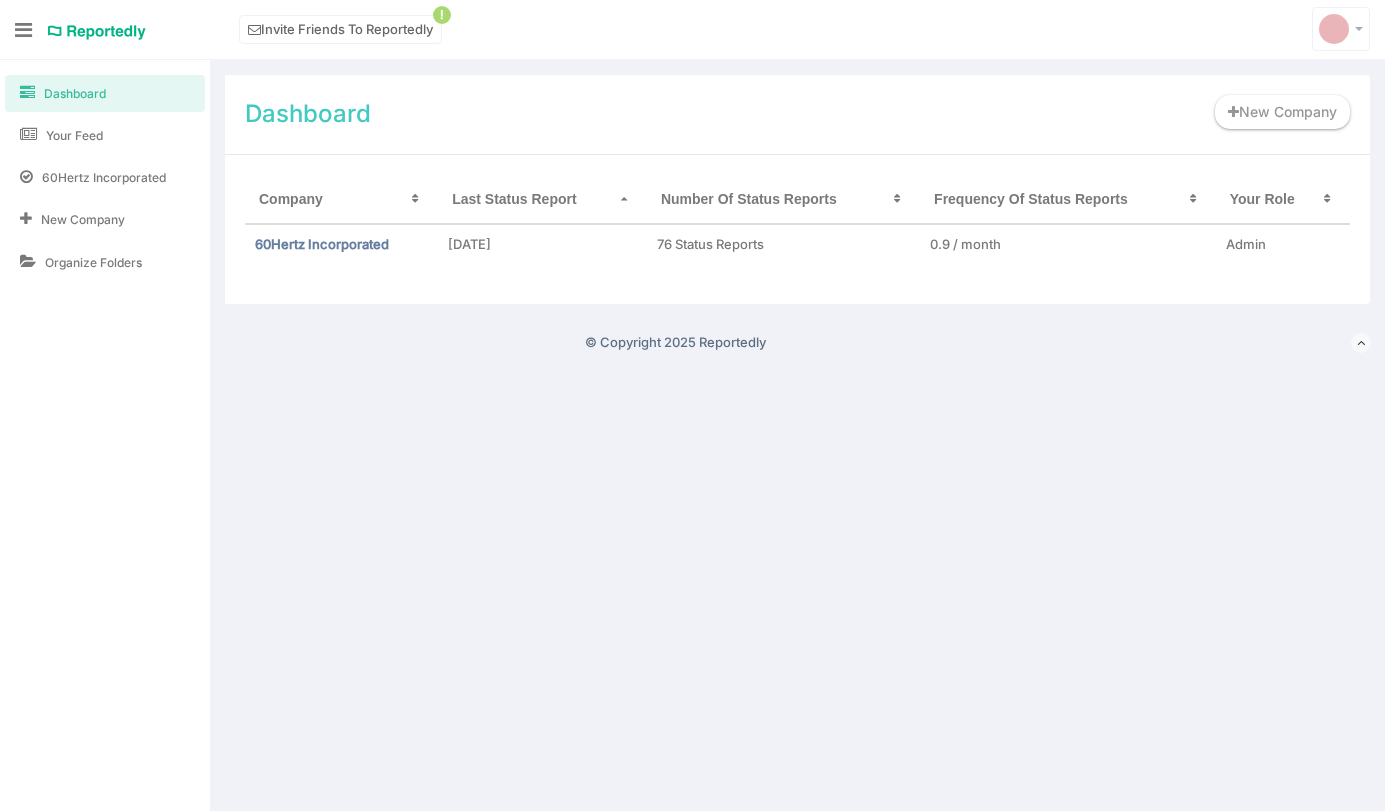 scroll, scrollTop: 0, scrollLeft: 0, axis: both 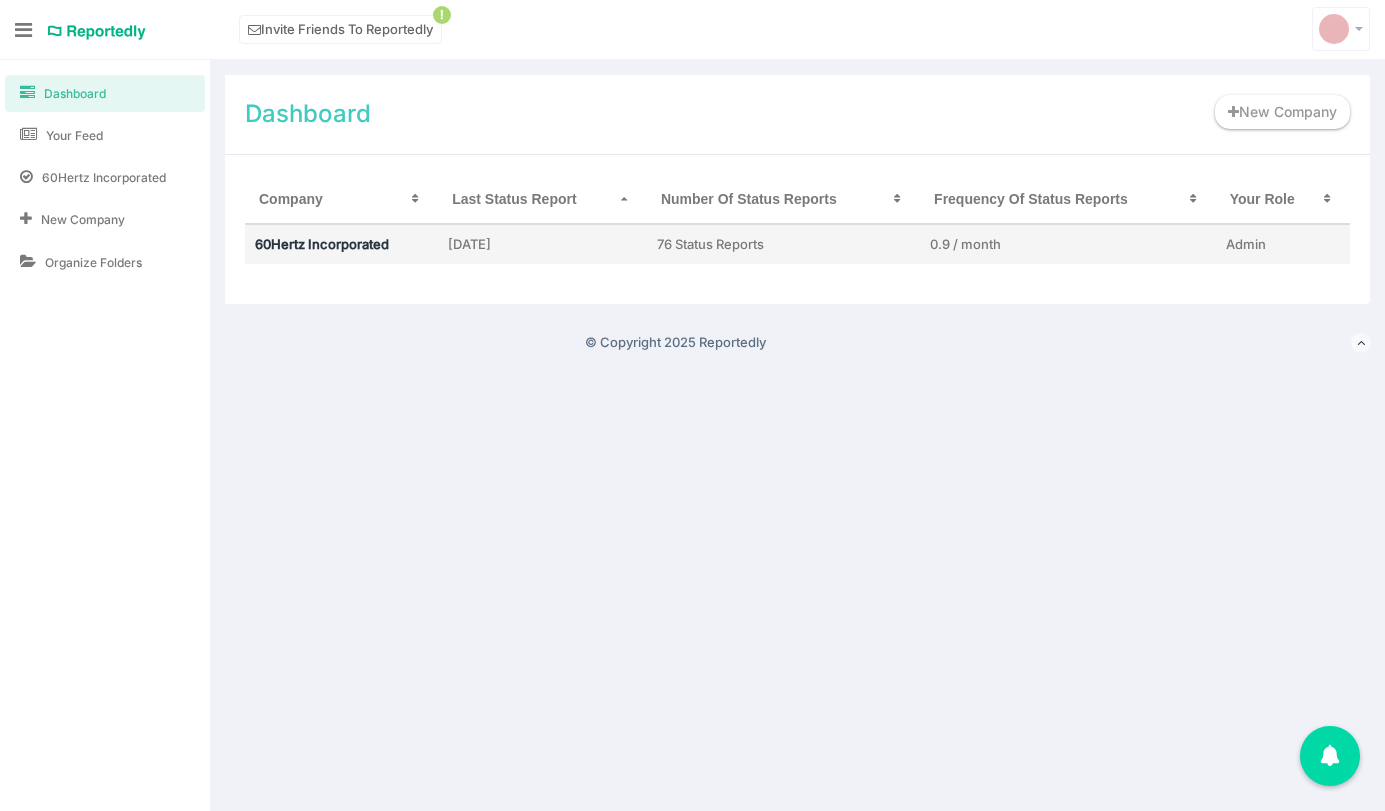 click on "60Hertz Incorporated" at bounding box center (322, 244) 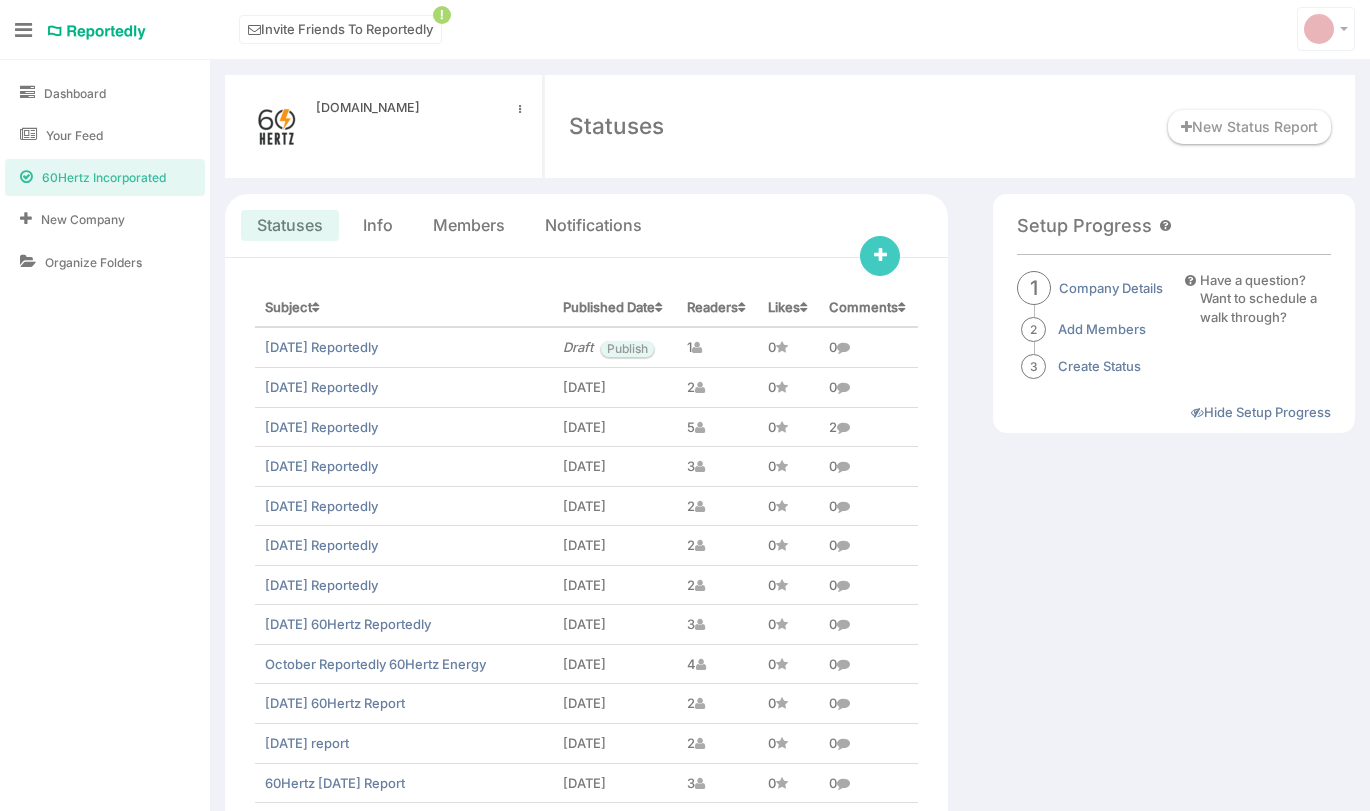scroll, scrollTop: 0, scrollLeft: 0, axis: both 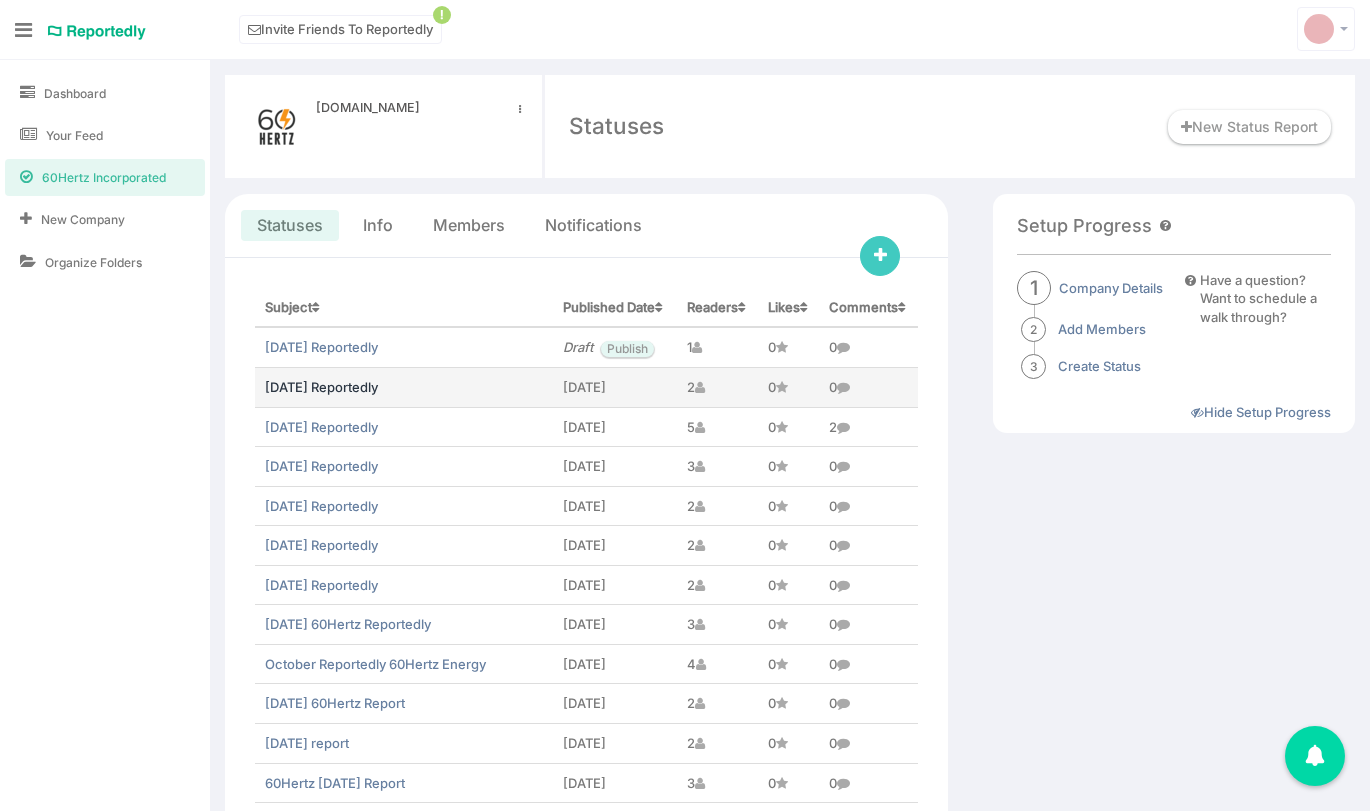 click on "[DATE] Reportedly" at bounding box center [321, 387] 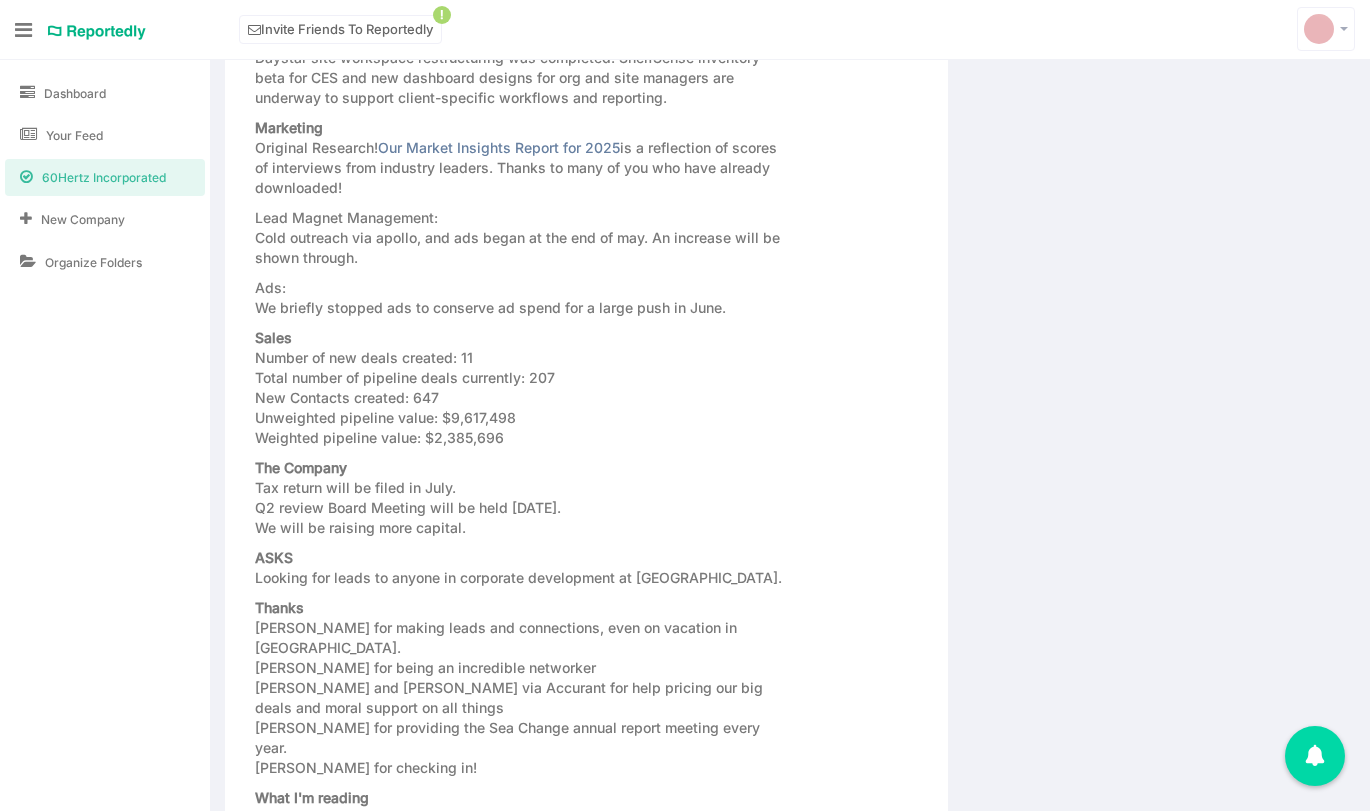 scroll, scrollTop: 1799, scrollLeft: 0, axis: vertical 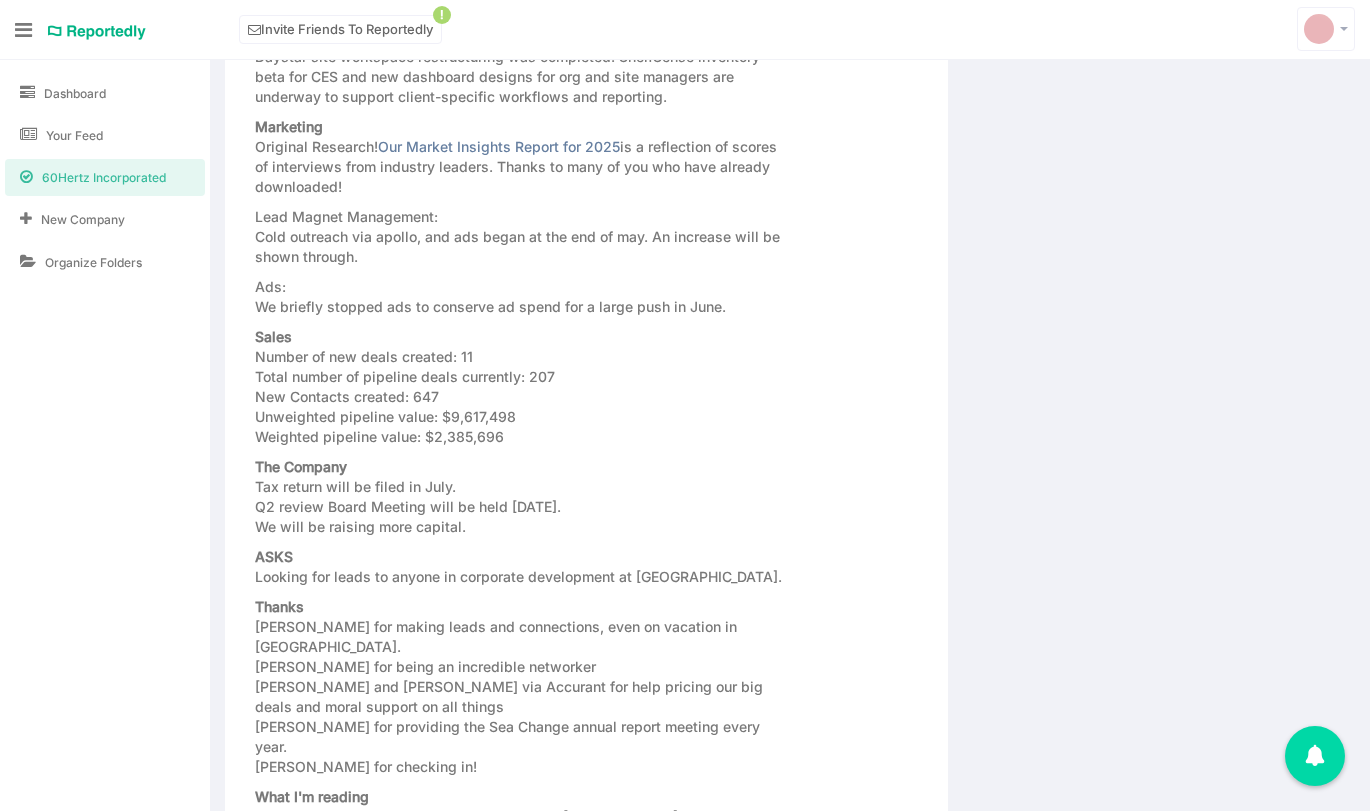 drag, startPoint x: 256, startPoint y: 360, endPoint x: 513, endPoint y: 431, distance: 266.62708 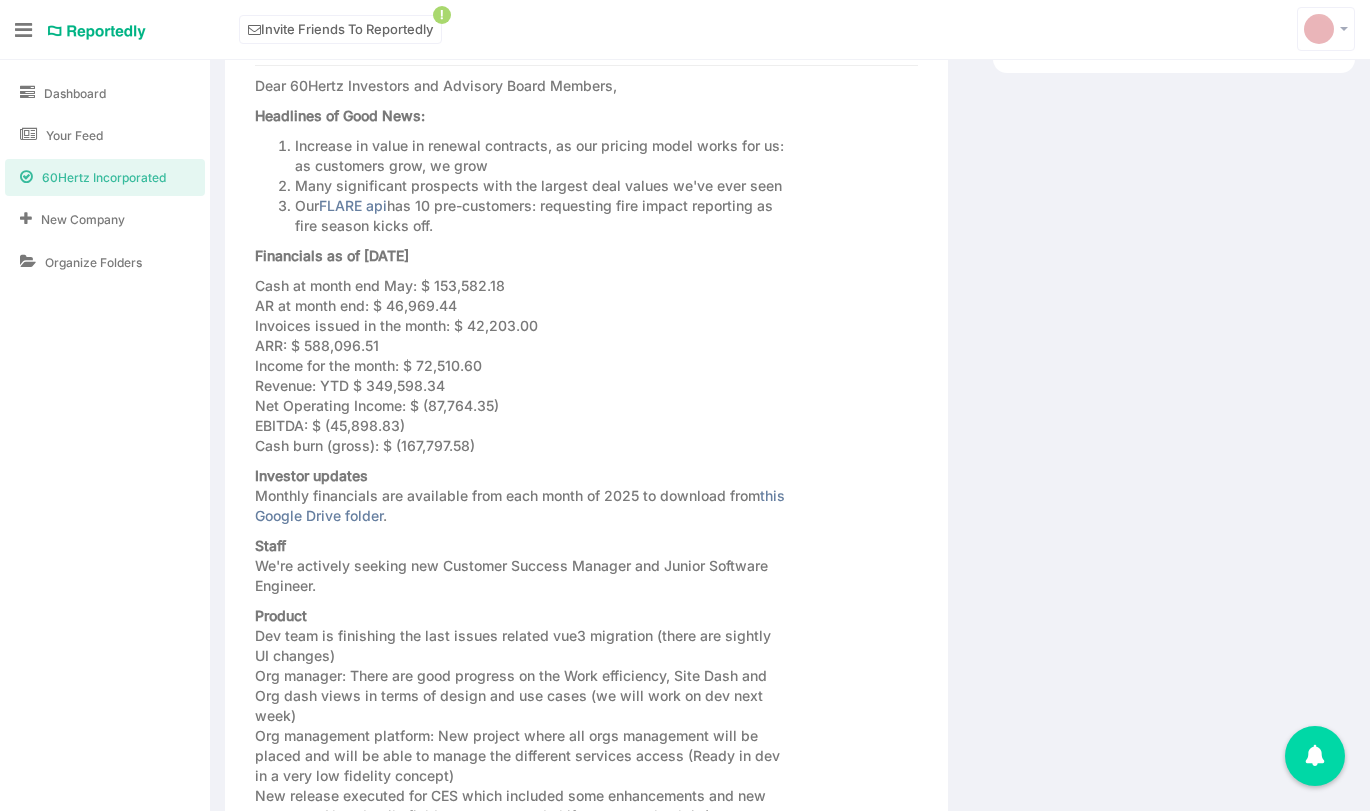 scroll, scrollTop: 0, scrollLeft: 0, axis: both 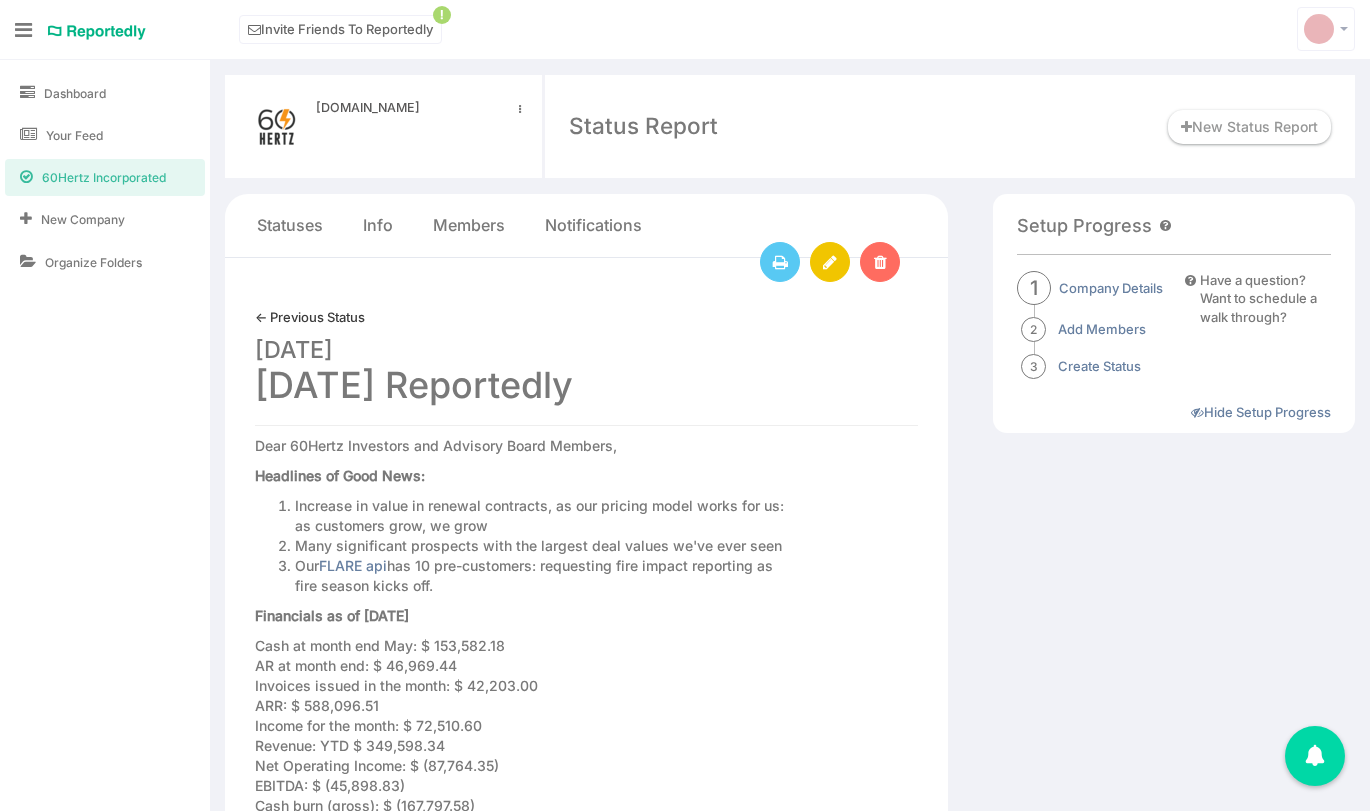click on "← Previous Status" at bounding box center (310, 317) 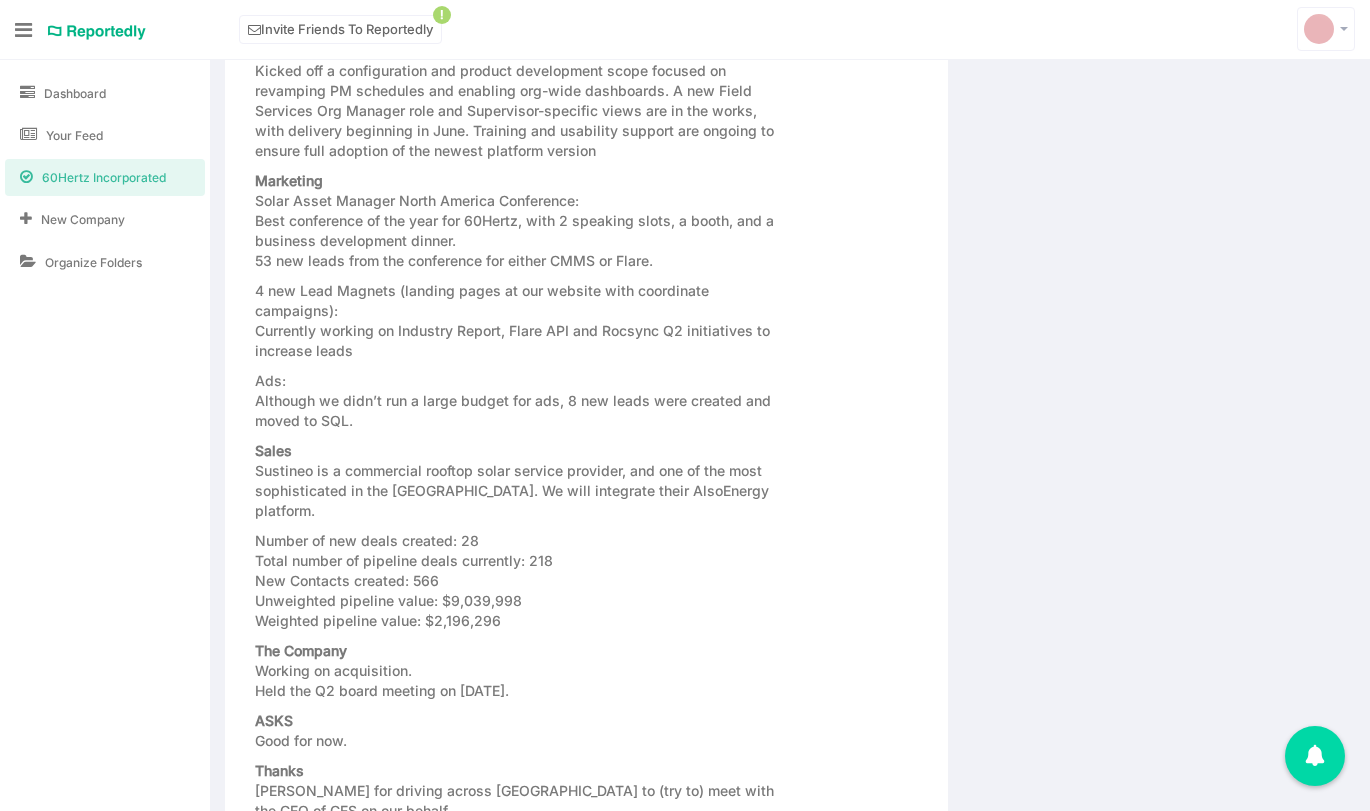 scroll, scrollTop: 1791, scrollLeft: 0, axis: vertical 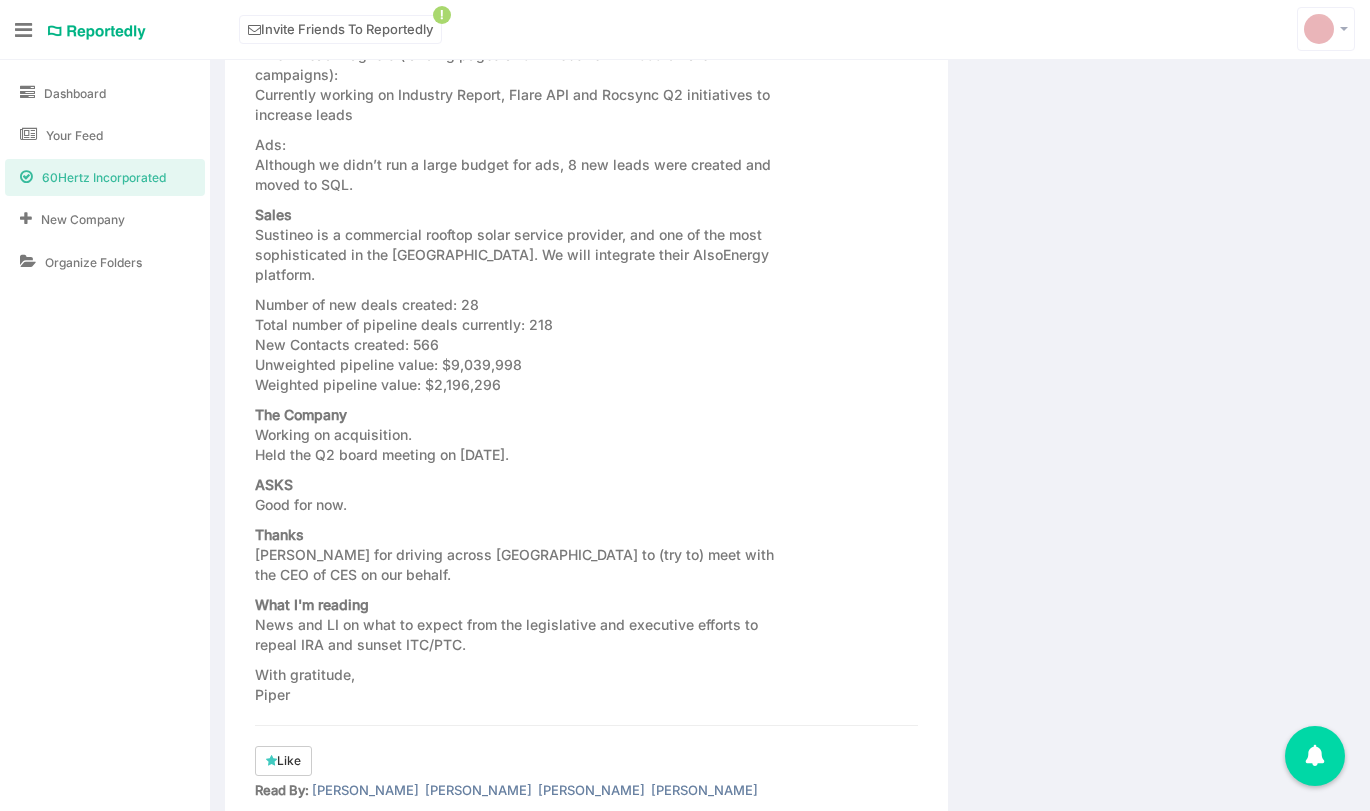 drag, startPoint x: 507, startPoint y: 364, endPoint x: 261, endPoint y: 346, distance: 246.65765 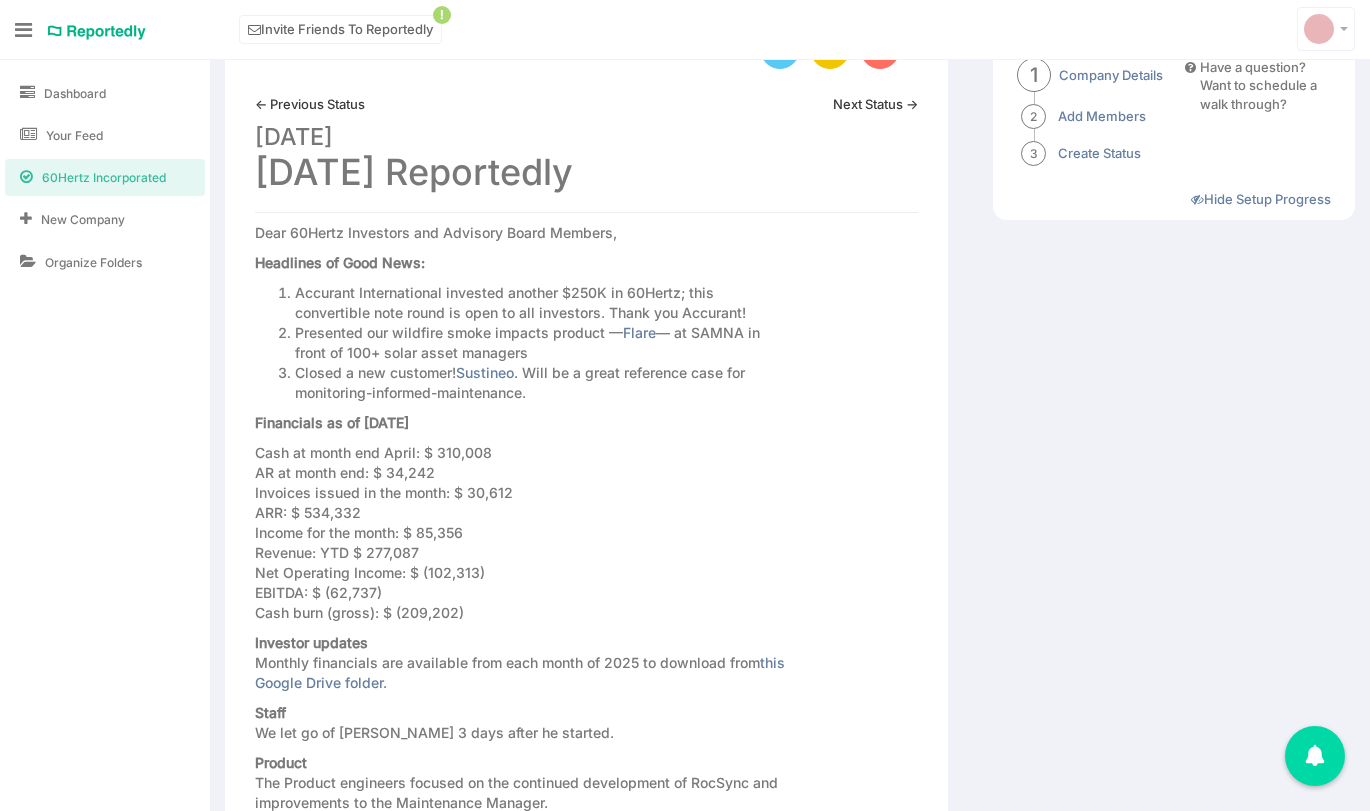 scroll, scrollTop: 0, scrollLeft: 0, axis: both 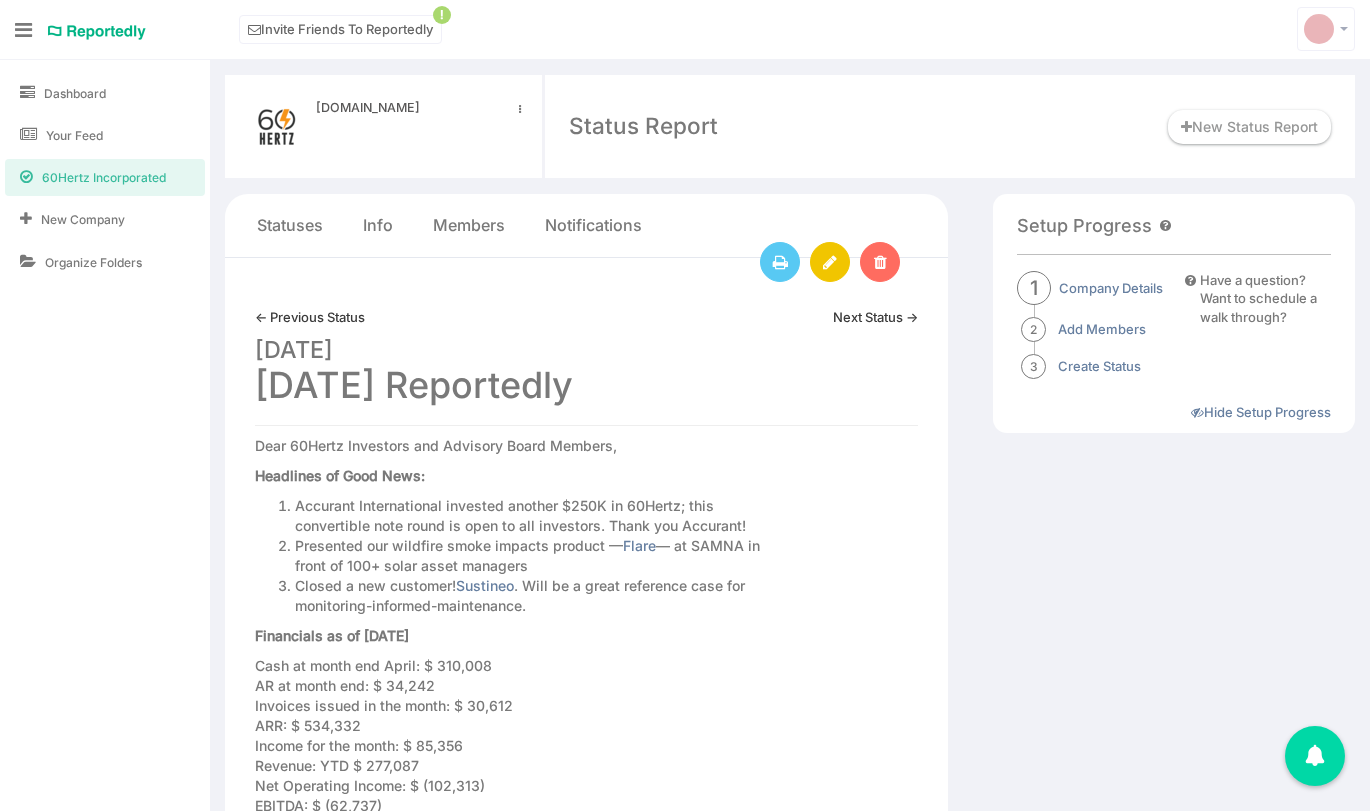 click on "← Previous Status" at bounding box center [310, 317] 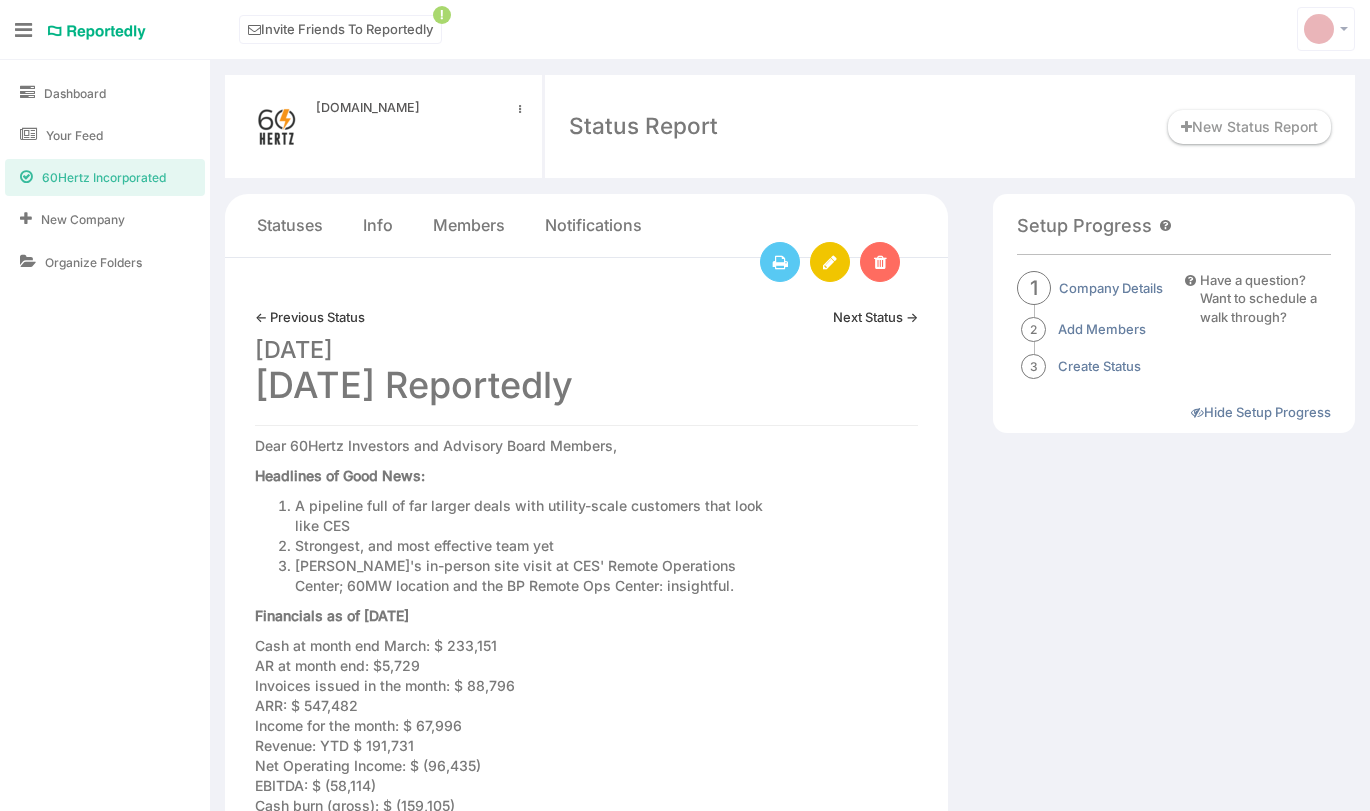 scroll, scrollTop: 0, scrollLeft: 0, axis: both 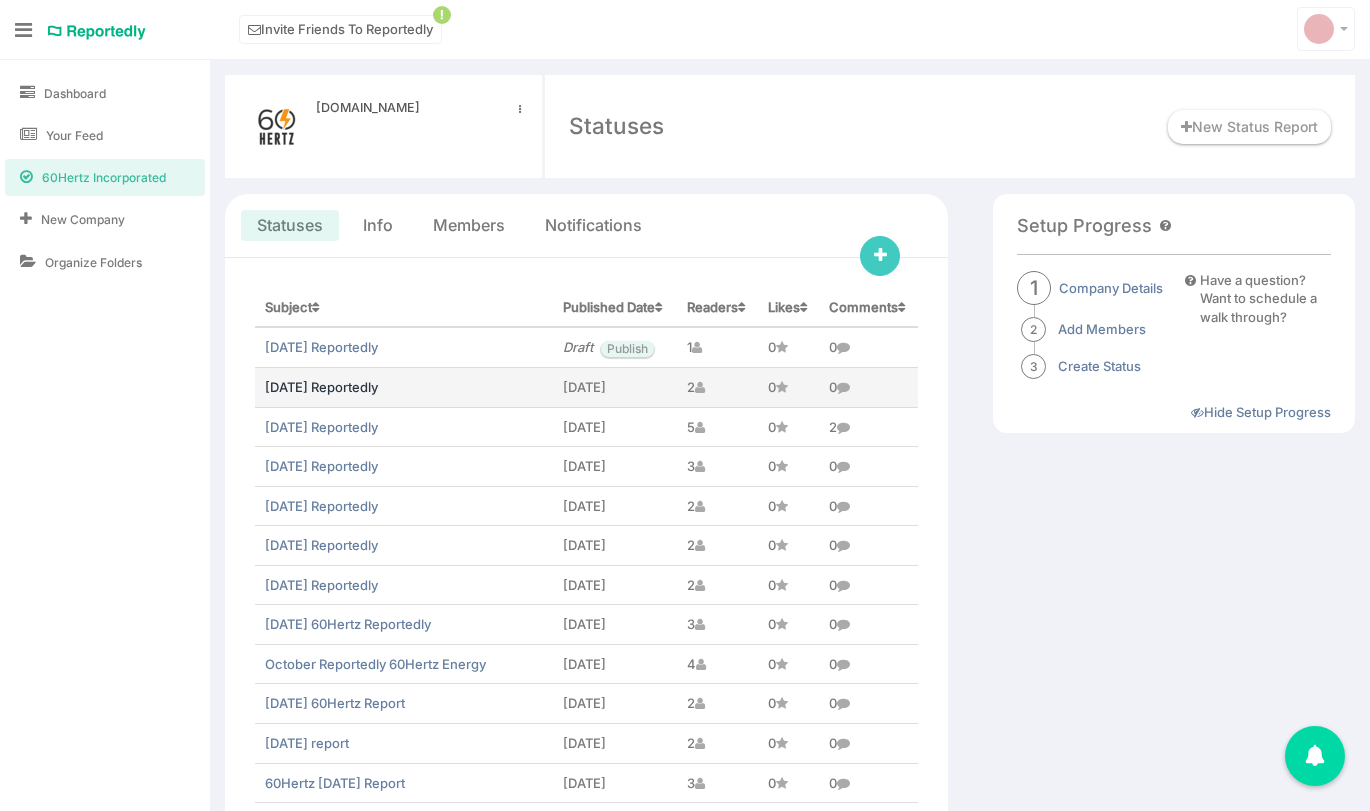 click on "May 2025 Reportedly" at bounding box center (321, 387) 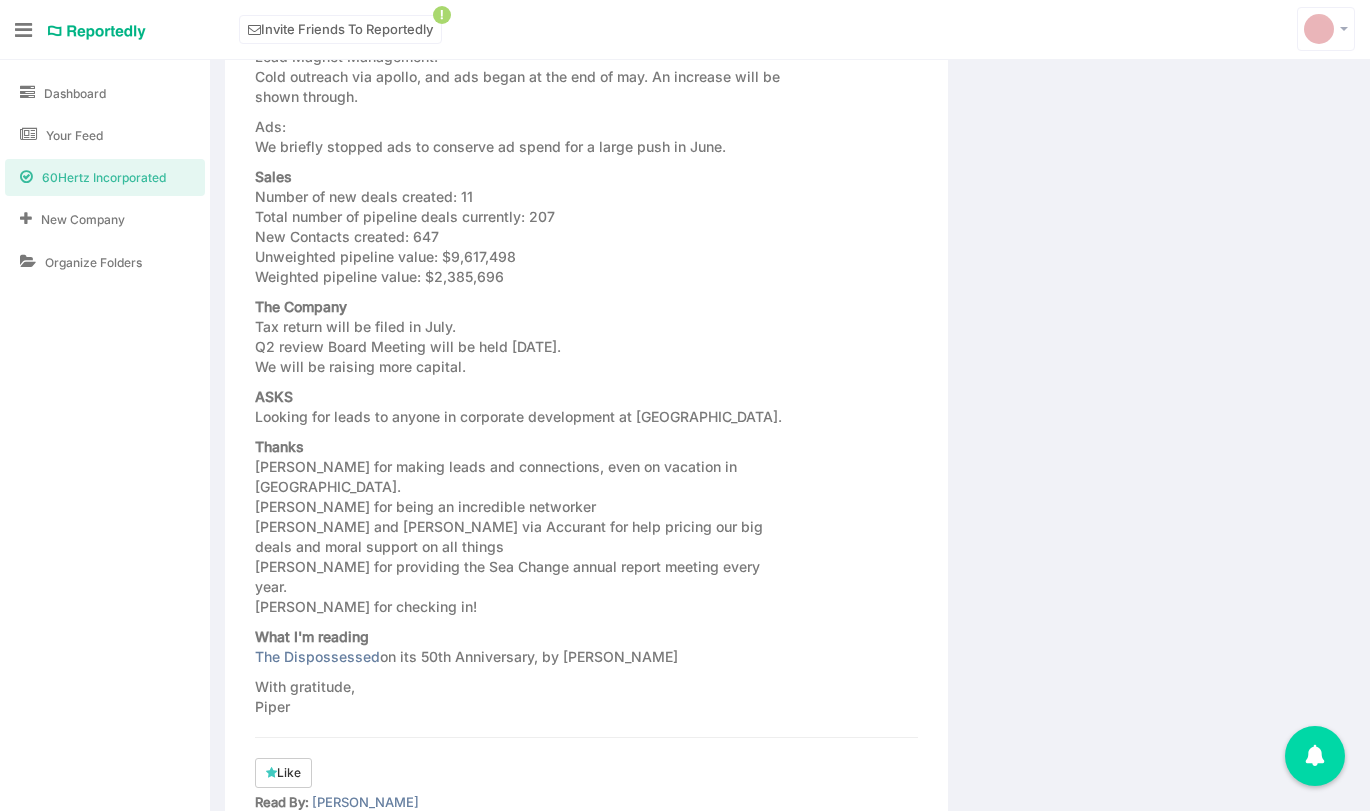 scroll, scrollTop: 1941, scrollLeft: 0, axis: vertical 